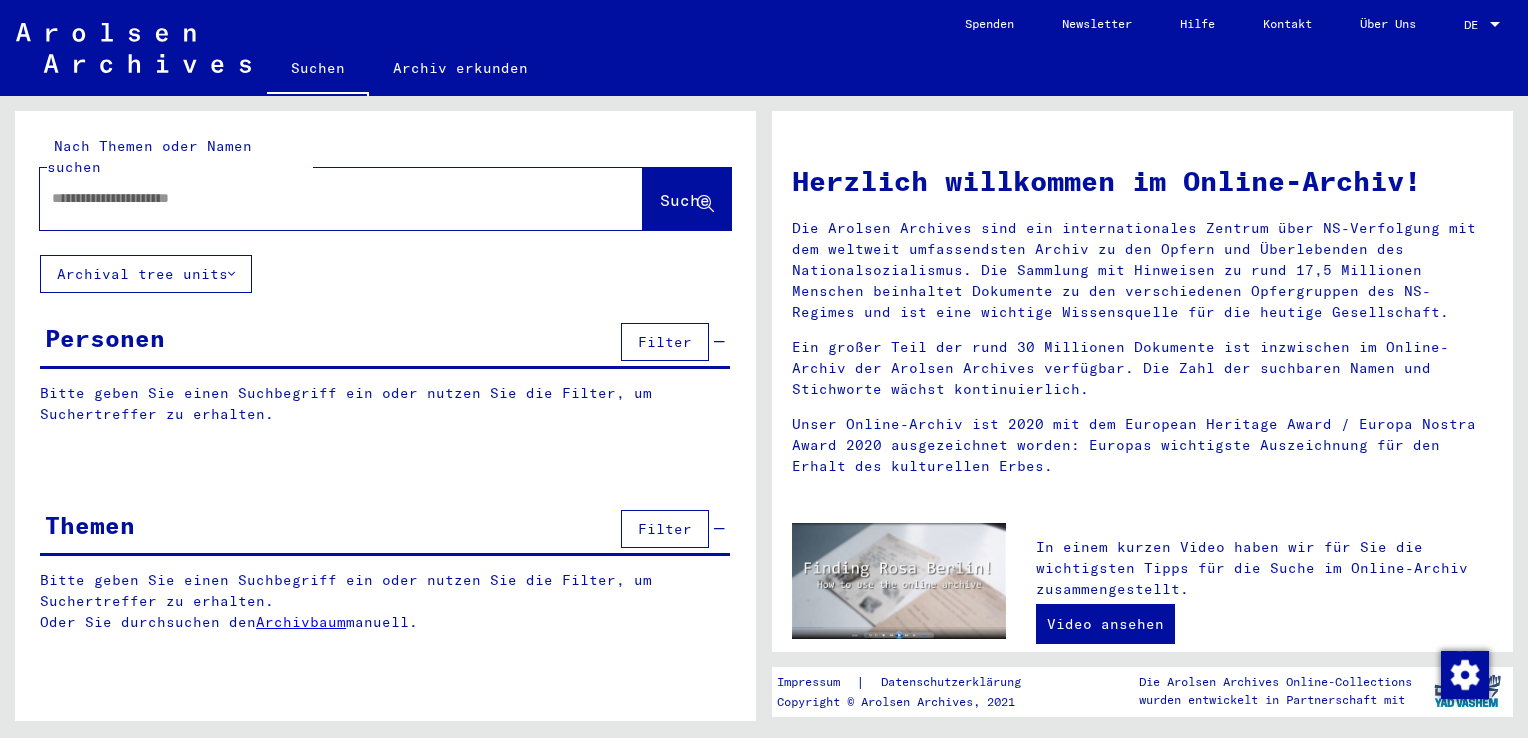scroll, scrollTop: 0, scrollLeft: 0, axis: both 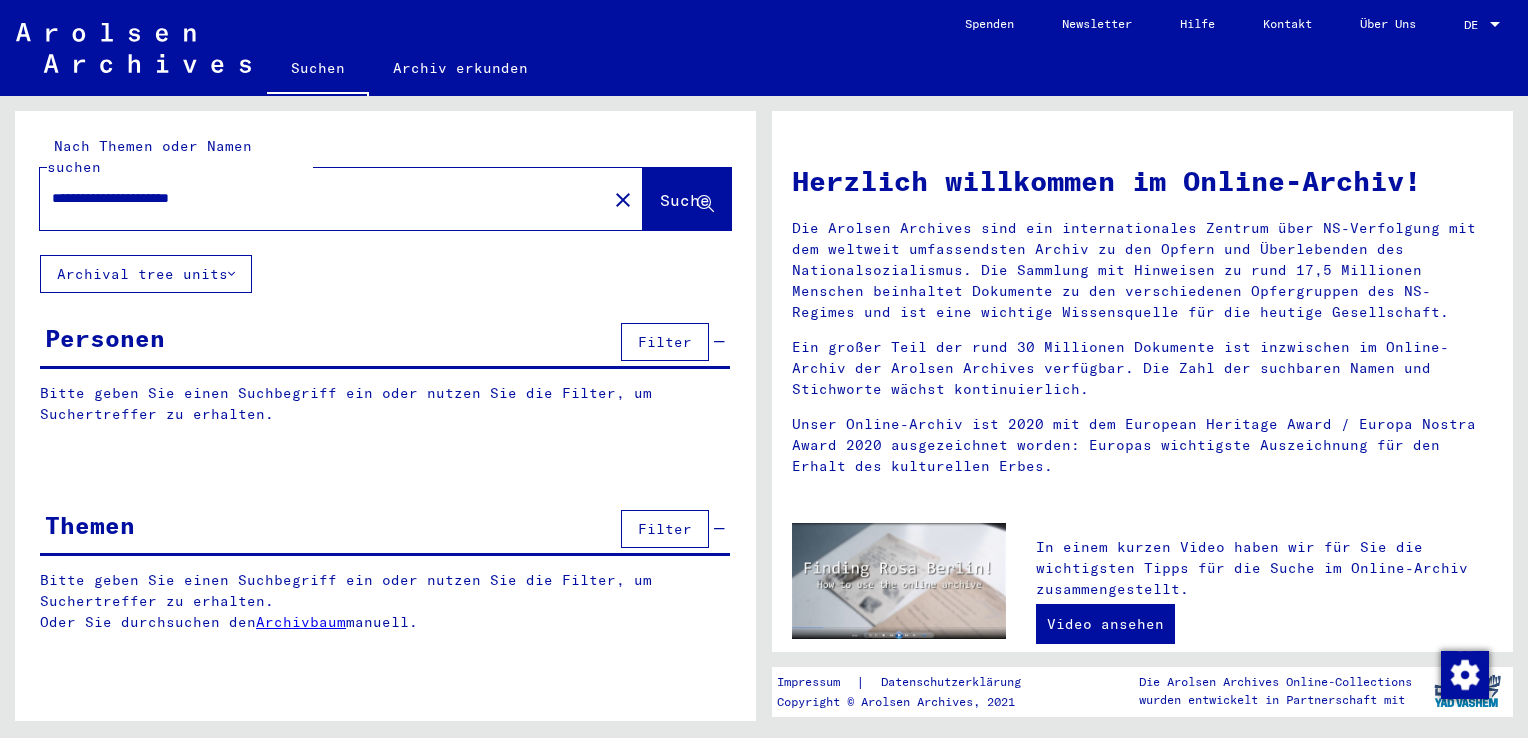 click on "Bitte geben Sie einen Suchbegriff ein oder nutzen Sie die Filter, um Suchertreffer zu erhalten." at bounding box center (385, 404) 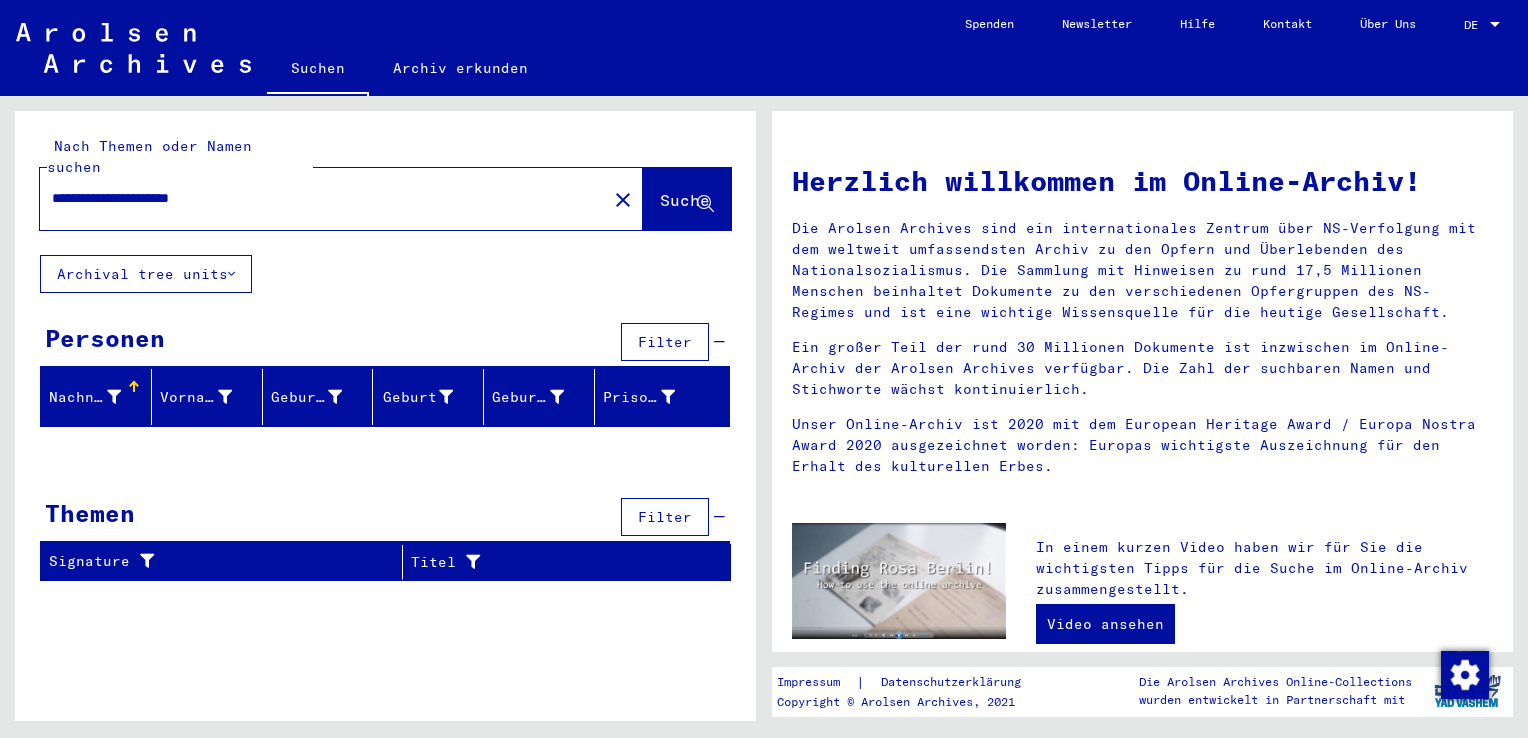 drag, startPoint x: 96, startPoint y: 174, endPoint x: 5, endPoint y: 202, distance: 95.2103 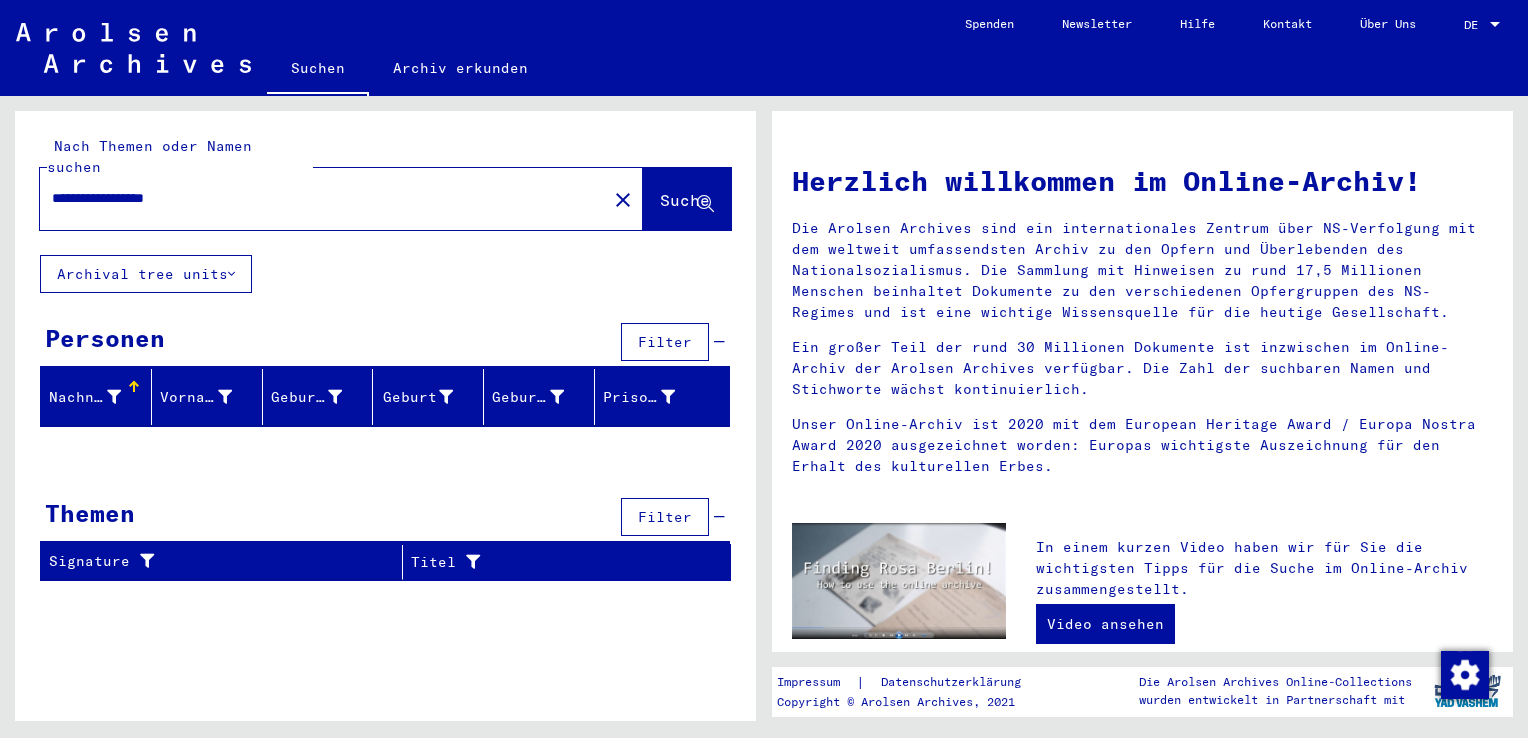 type on "*********" 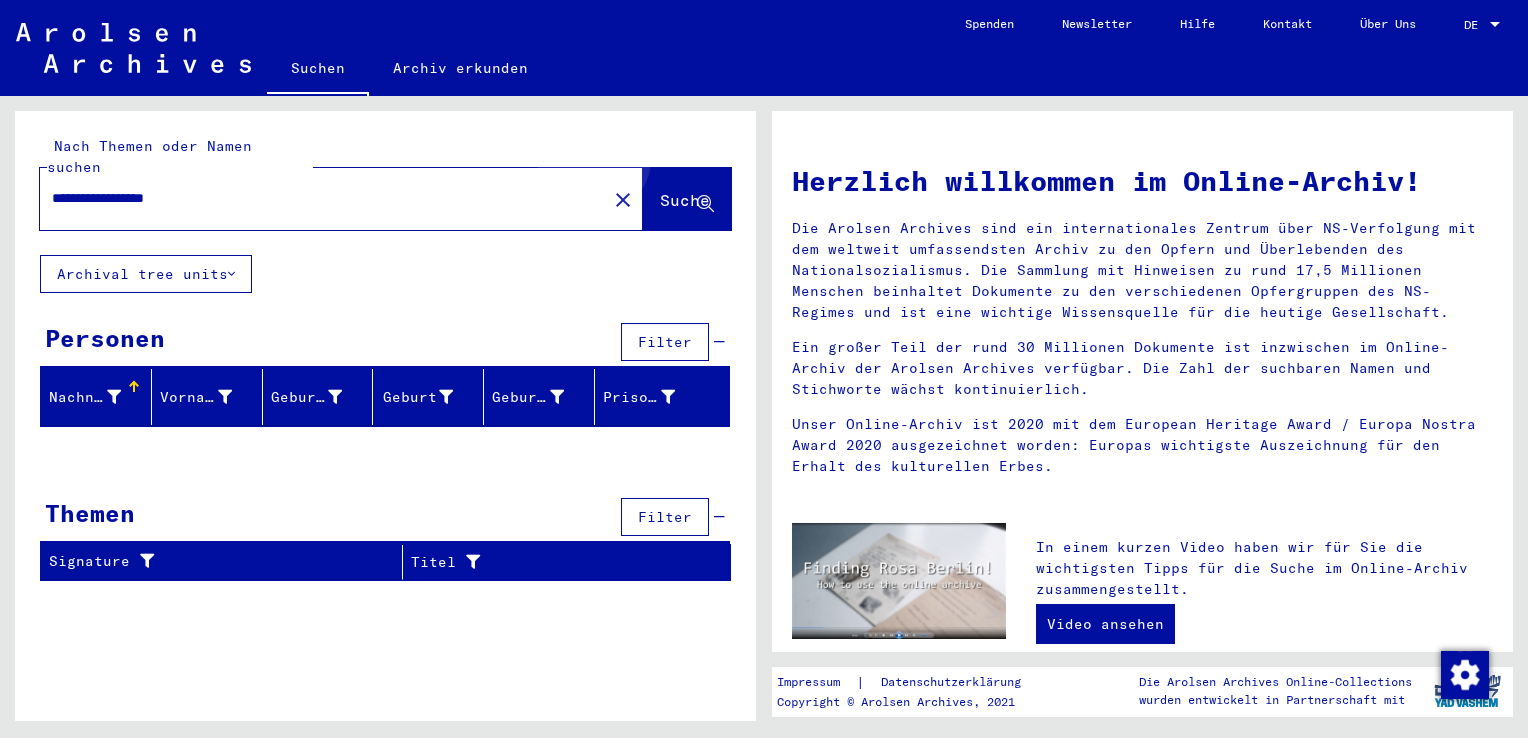 click on "Suche" 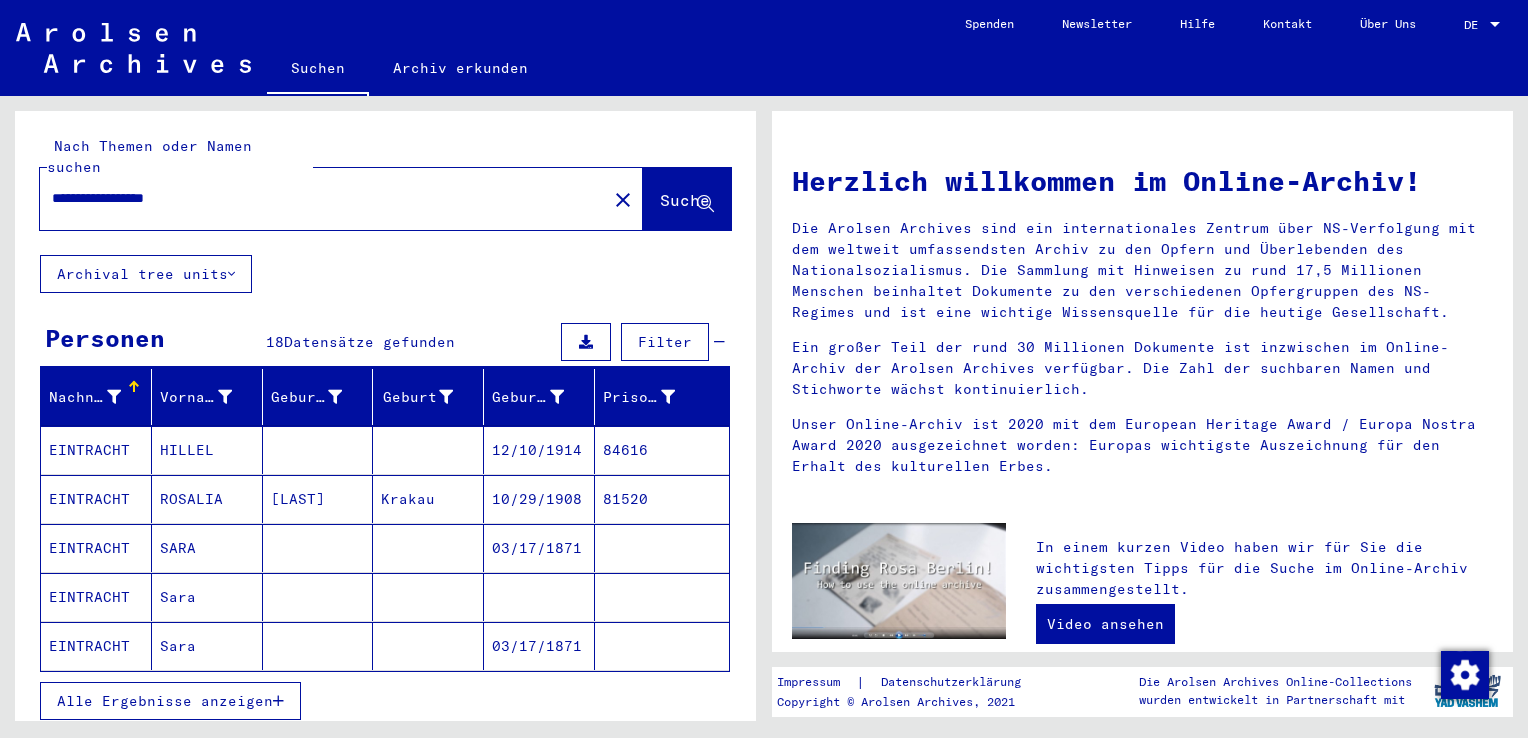 drag, startPoint x: 766, startPoint y: 266, endPoint x: 767, endPoint y: 291, distance: 25.019993 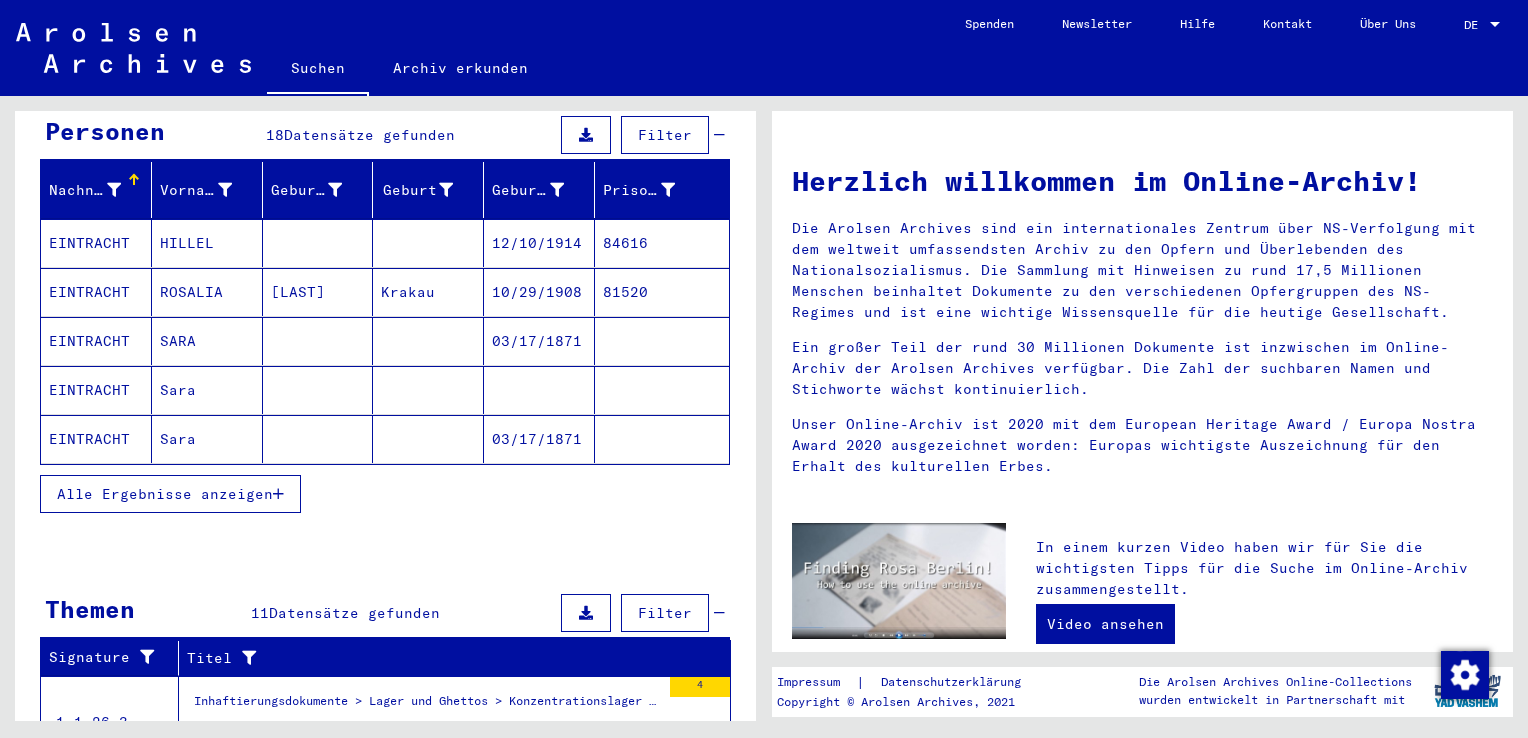 scroll, scrollTop: 214, scrollLeft: 0, axis: vertical 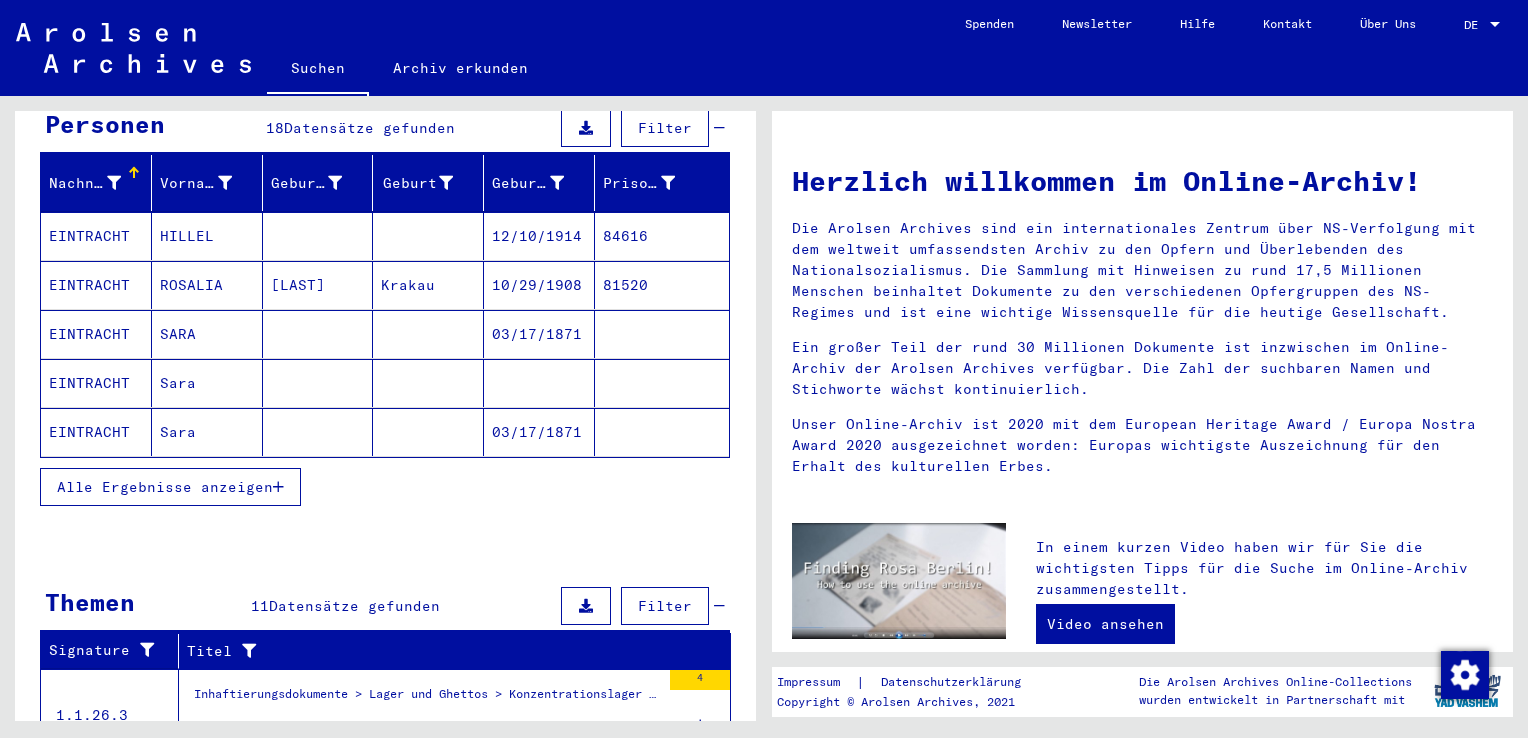click on "Alle Ergebnisse anzeigen" at bounding box center [165, 487] 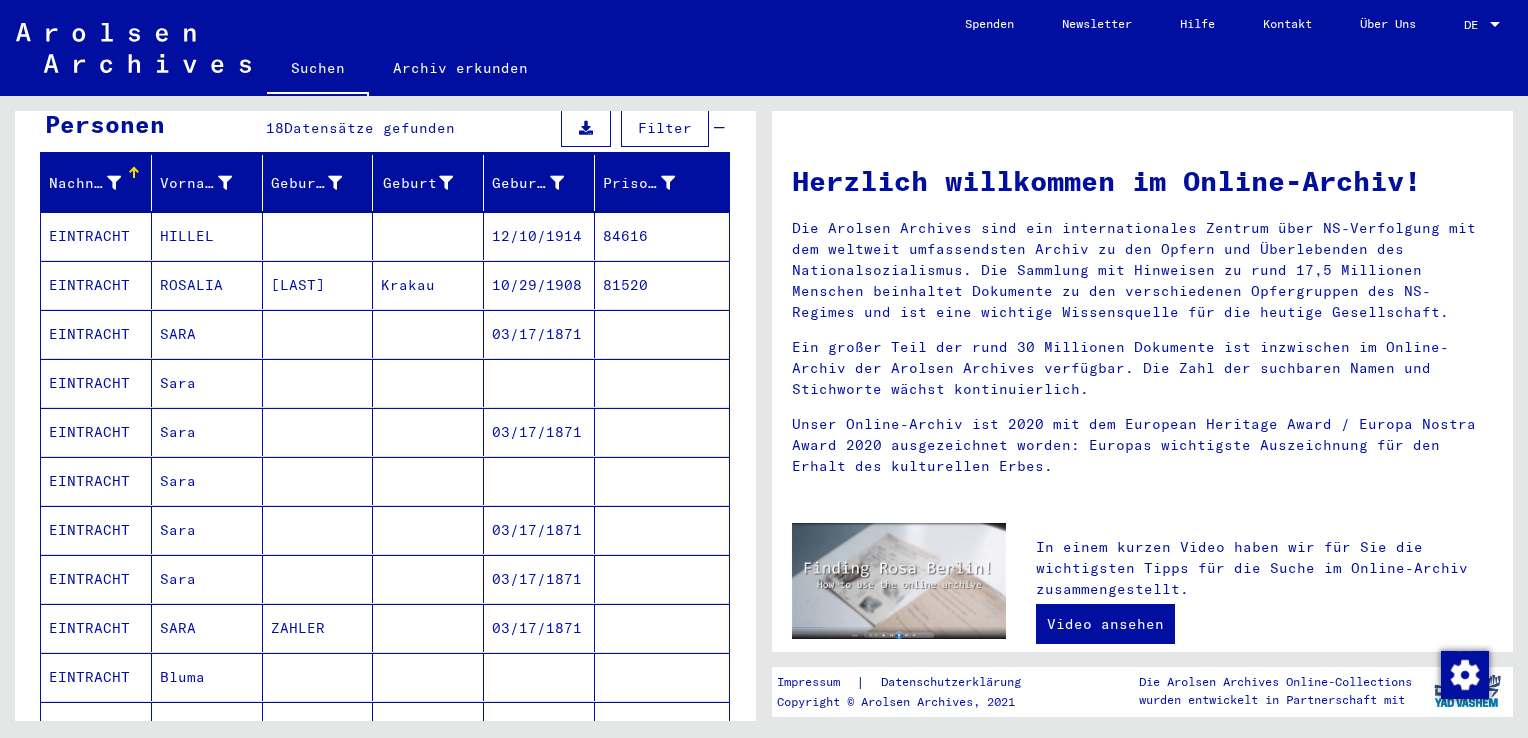click on "Nachname   Vorname   Geburtsname   Geburts‏   Geburtsdatum   Prisoner #   [LAST]   [FIRST]         12/10/1914   84616   [LAST]   [FIRST]   [LAST]   Krakau   10/29/1908   81520   [LAST]         03/17/1871      [LAST]               [LAST]         03/17/1871      [LAST]               [LAST]         03/17/1871      [LAST]         03/17/1871      [LAST]         03/17/1871      [LAST]   [LAST]      03/17/1871      [LAST]               [LAST]               [LAST]               [LAST]         03/17/1871      [LAST]   [LAST]      1915      [LAST]               [LAST]               [LAST]         12/10/1914   84616   [LAST]   [FIRST]         05/27/1882      [LAST]   [FIRST]      Eintracht   09/11/1920      1 – 18 of 18  *  of 1  Weniger anzeigen  Signature Nachname Vorname Geburtsname Geburt‏ Geburtsdatum Prisoner # Vater (Adoptivvater) Mutter (Adoptivmutter) Religion Nationalität Beruf Haftstätte [FIRST]" at bounding box center [385, 690] 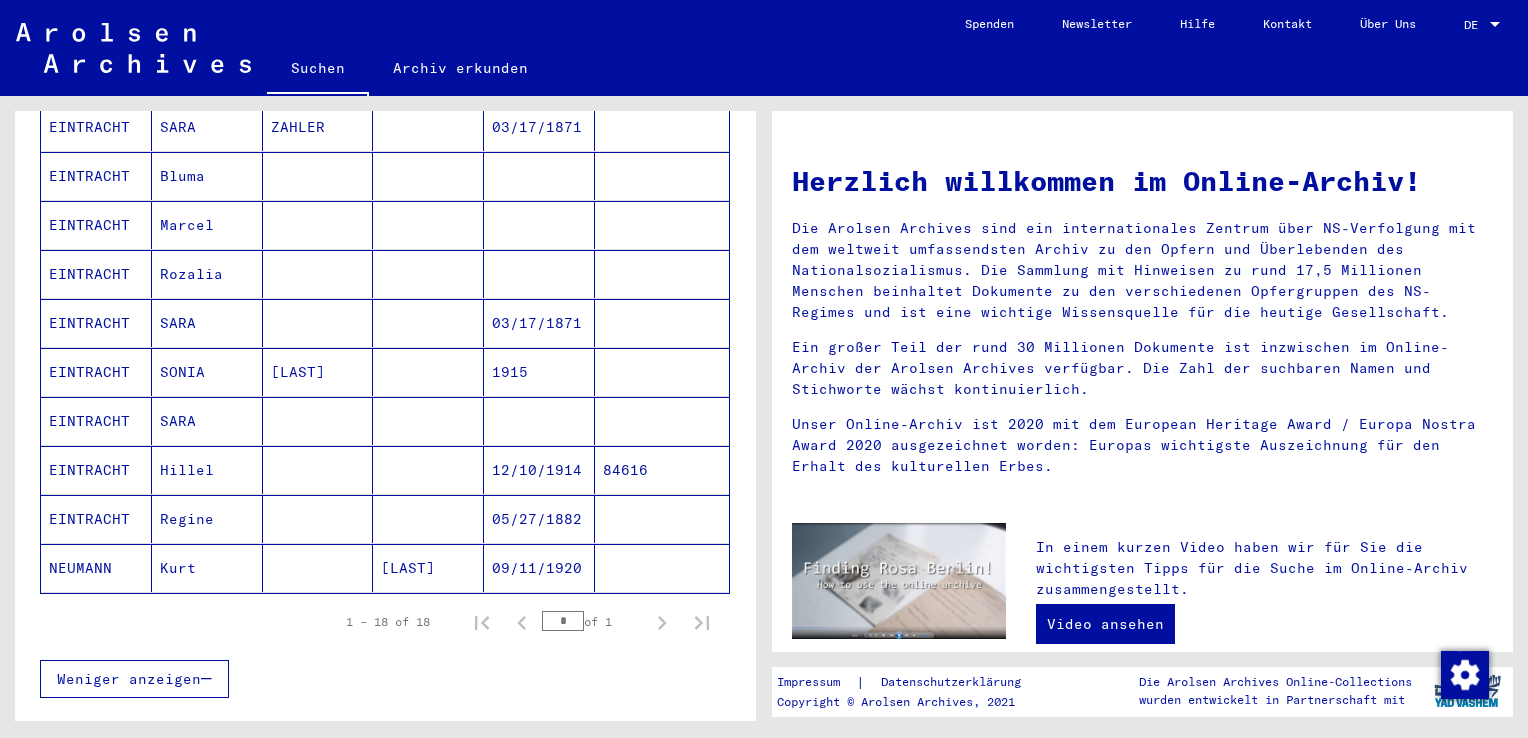 scroll, scrollTop: 740, scrollLeft: 0, axis: vertical 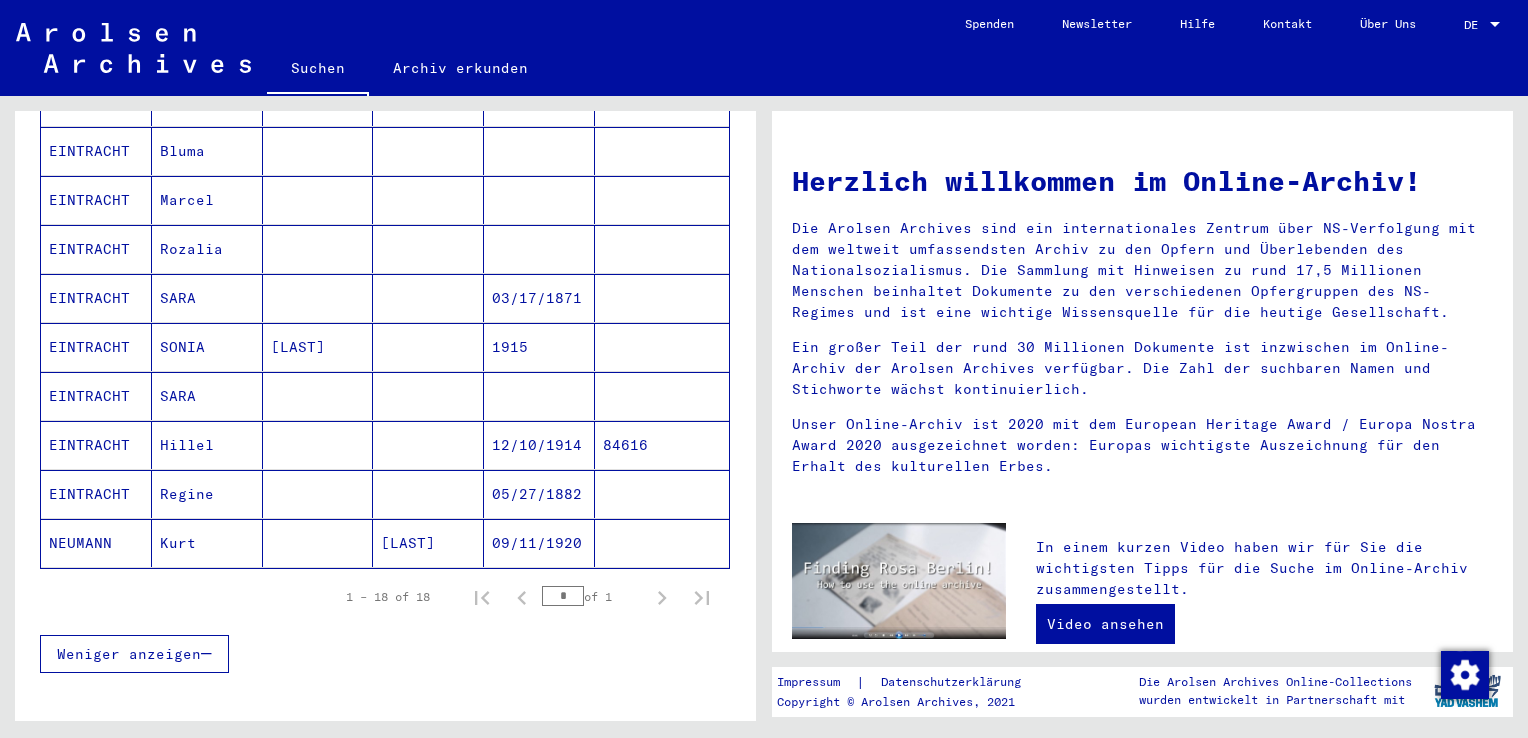 click on "1 – 18 of 18" at bounding box center [388, 597] 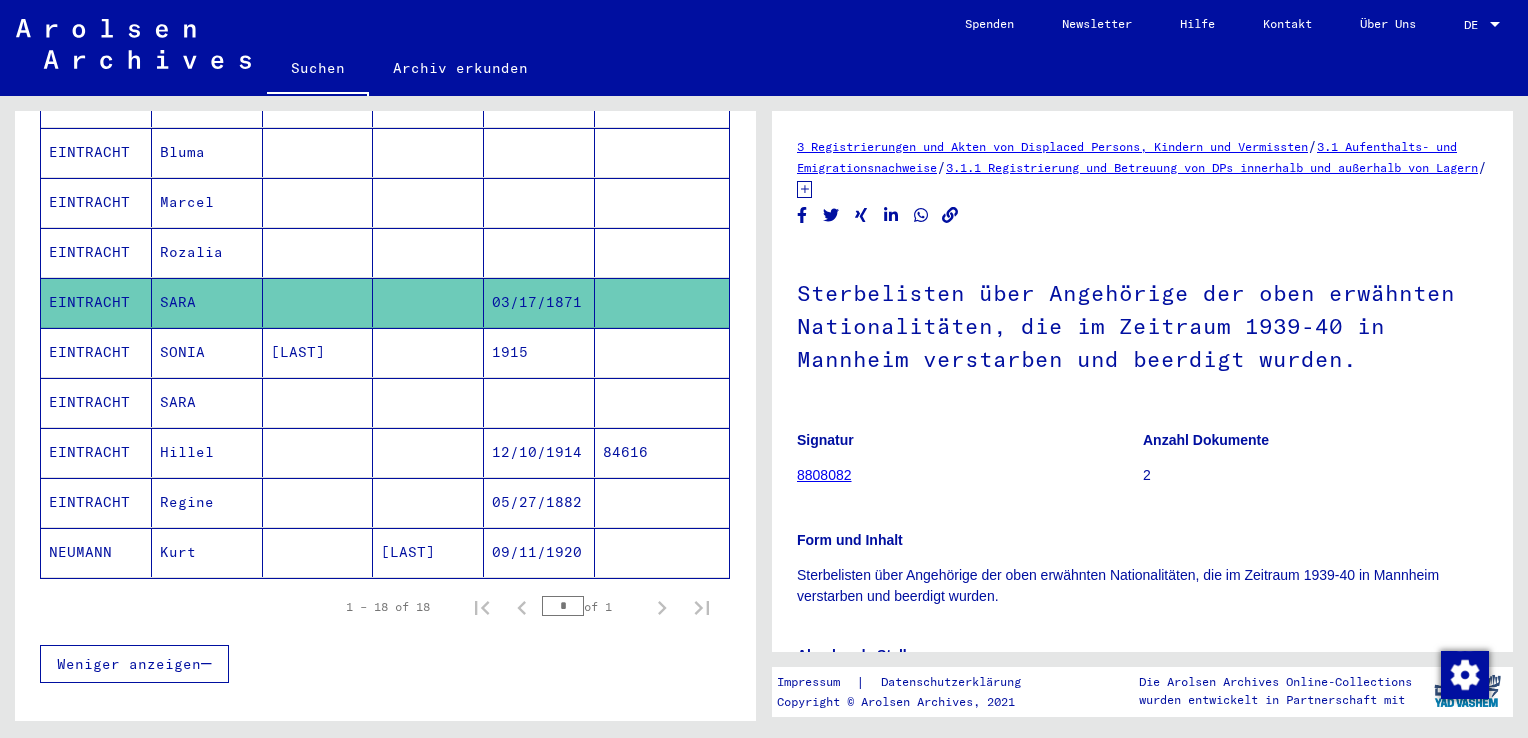 scroll, scrollTop: 0, scrollLeft: 0, axis: both 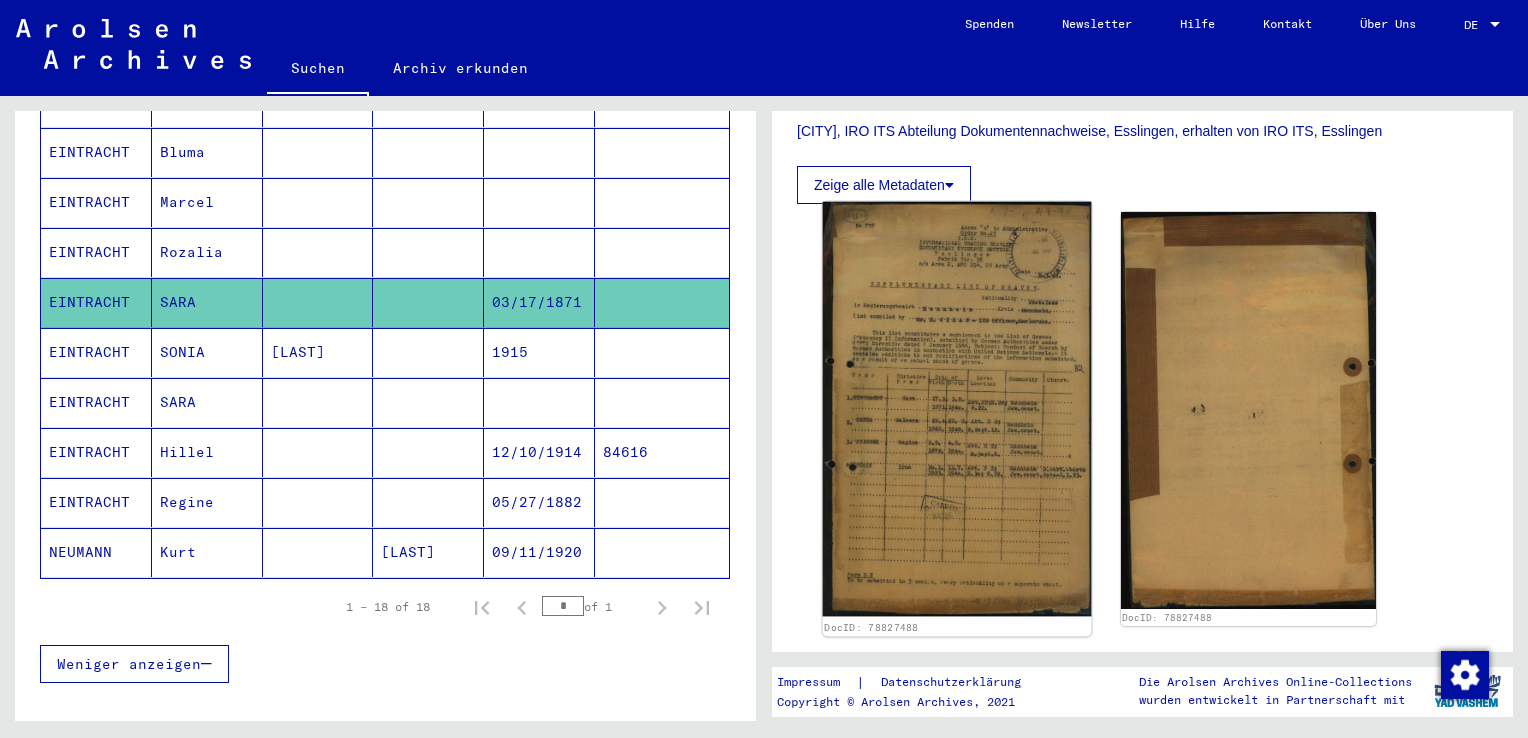 click 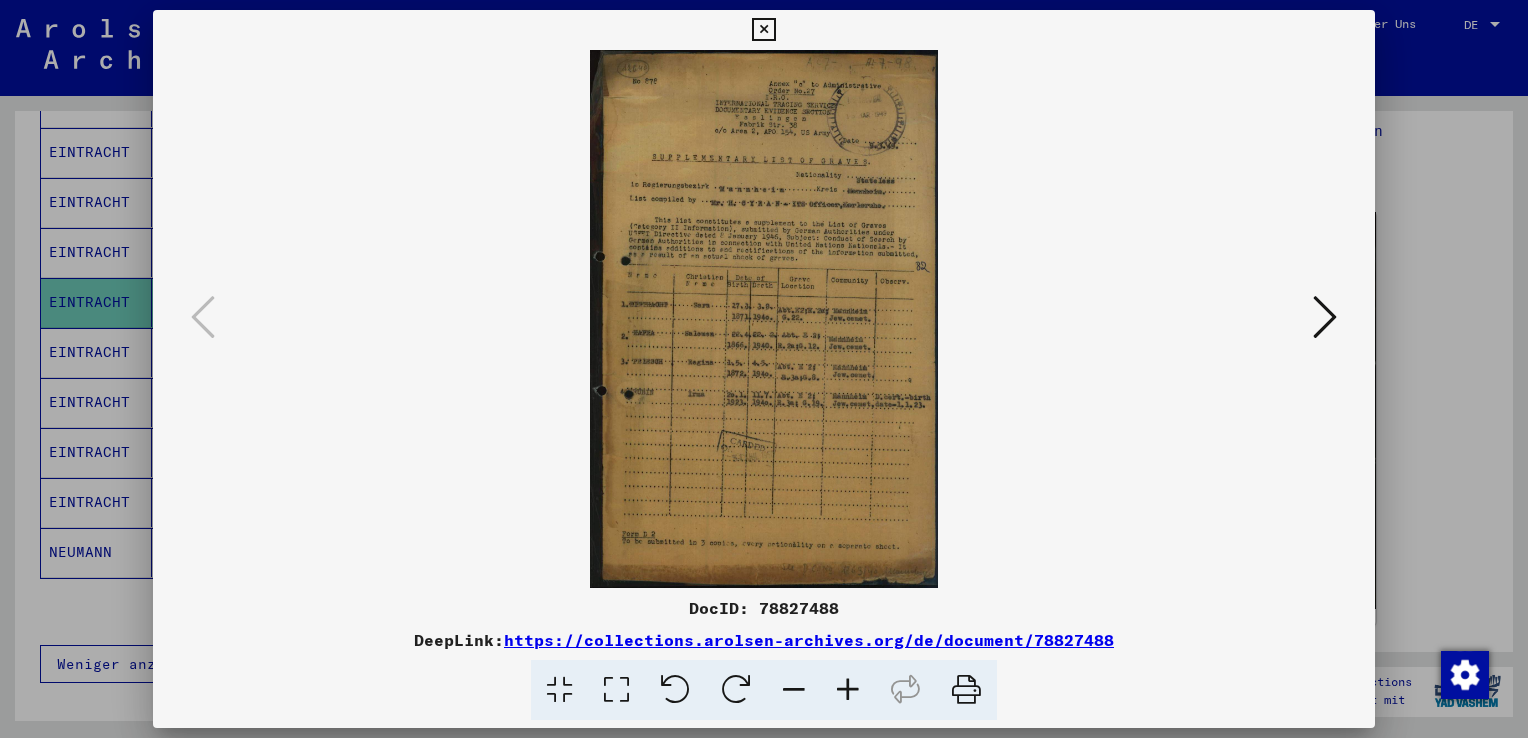 click at bounding box center (848, 690) 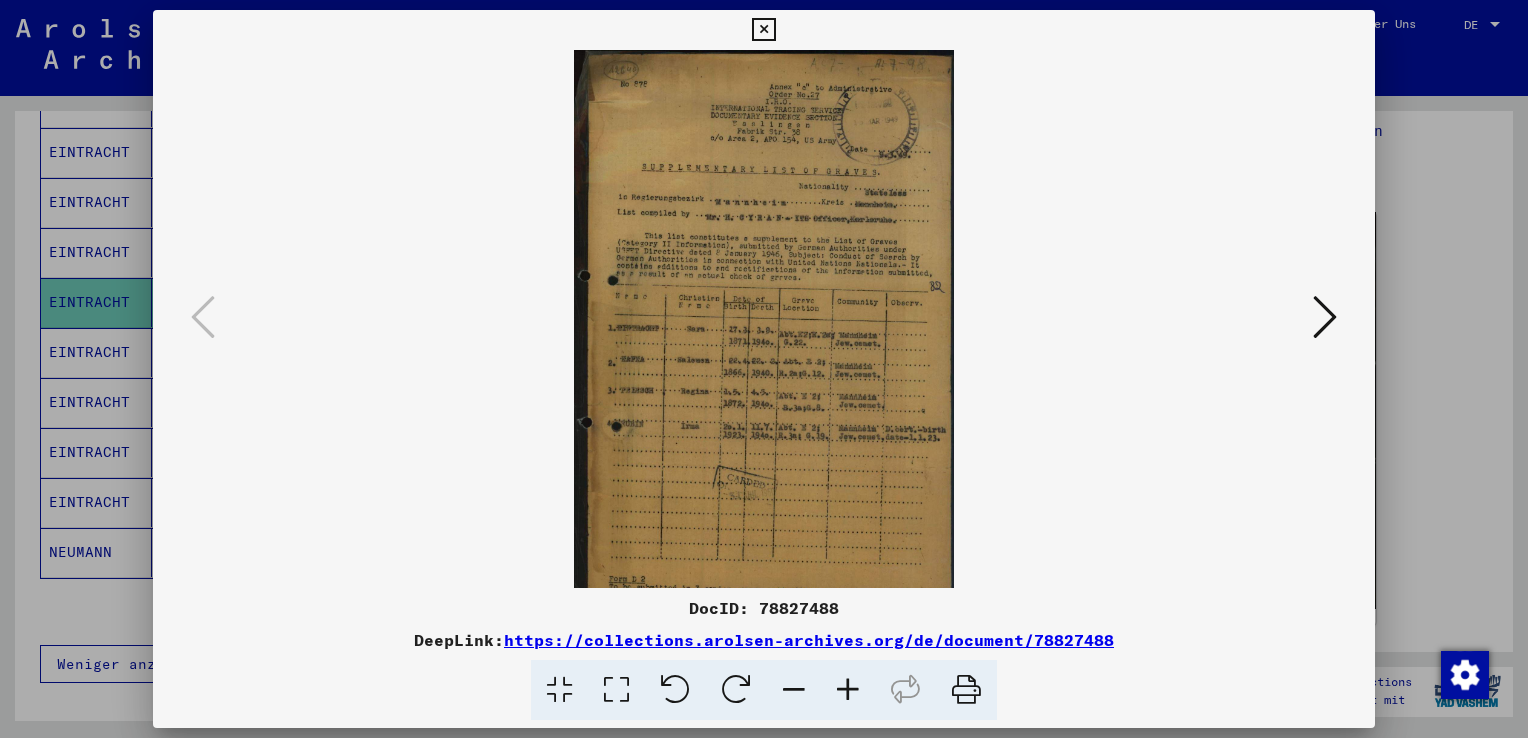 click at bounding box center (848, 690) 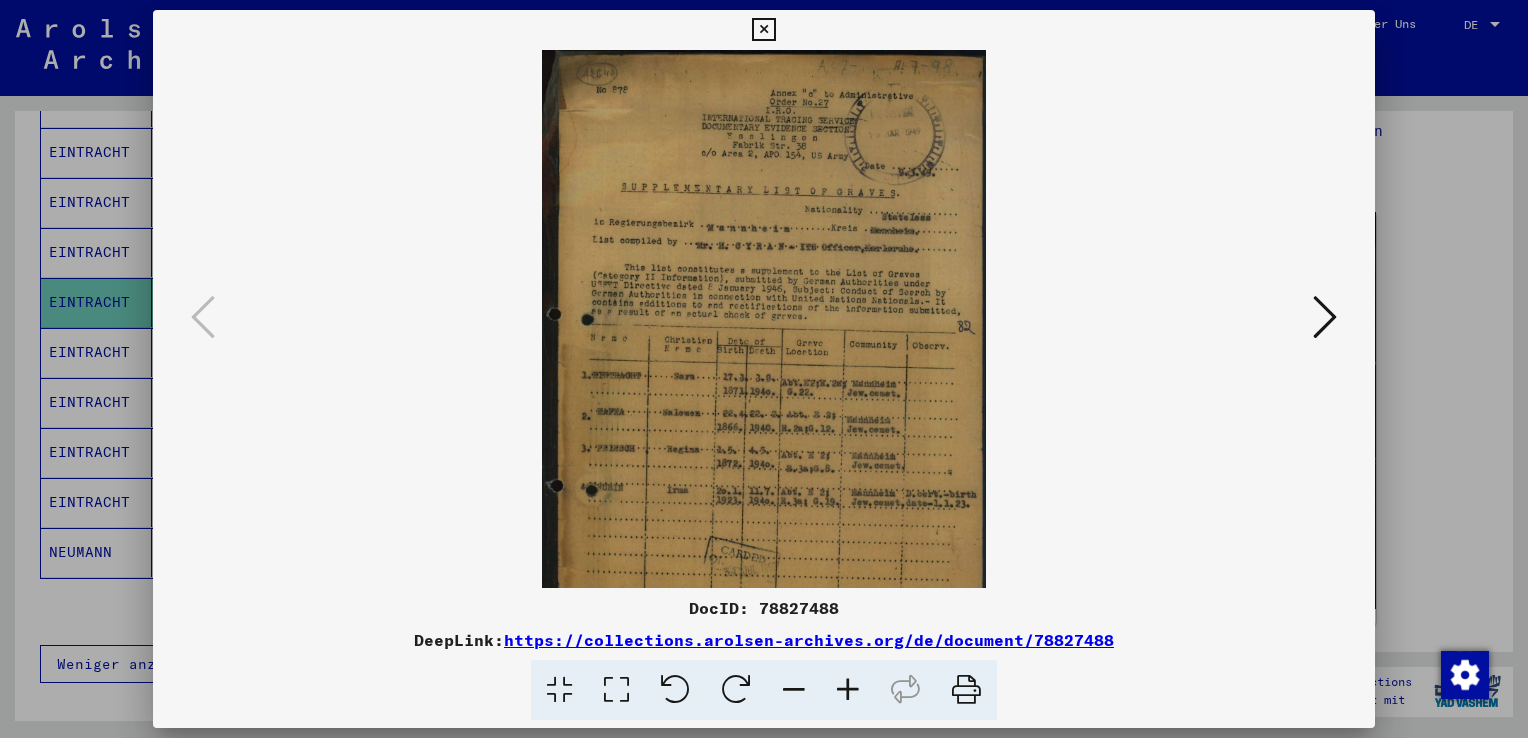 click at bounding box center (848, 690) 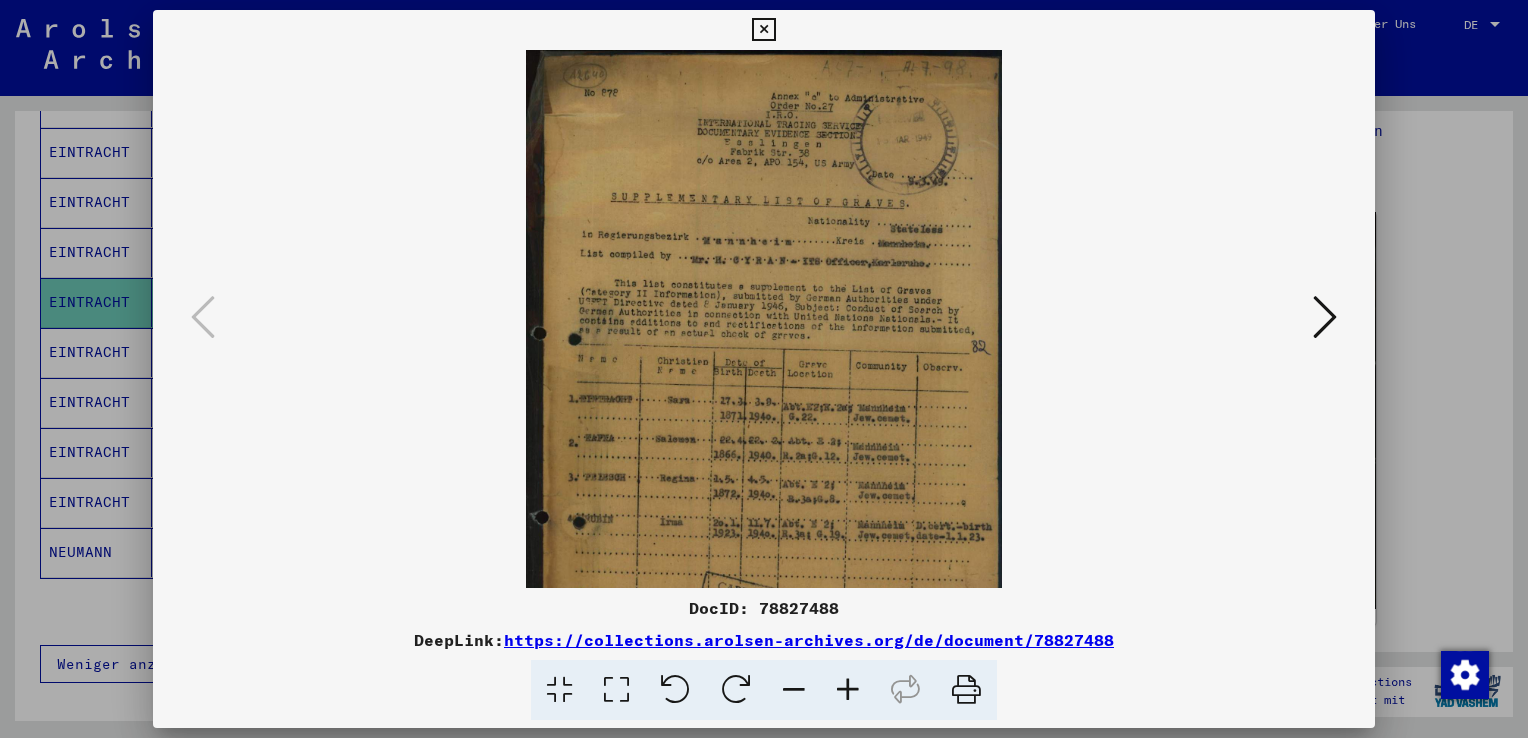 click at bounding box center [848, 690] 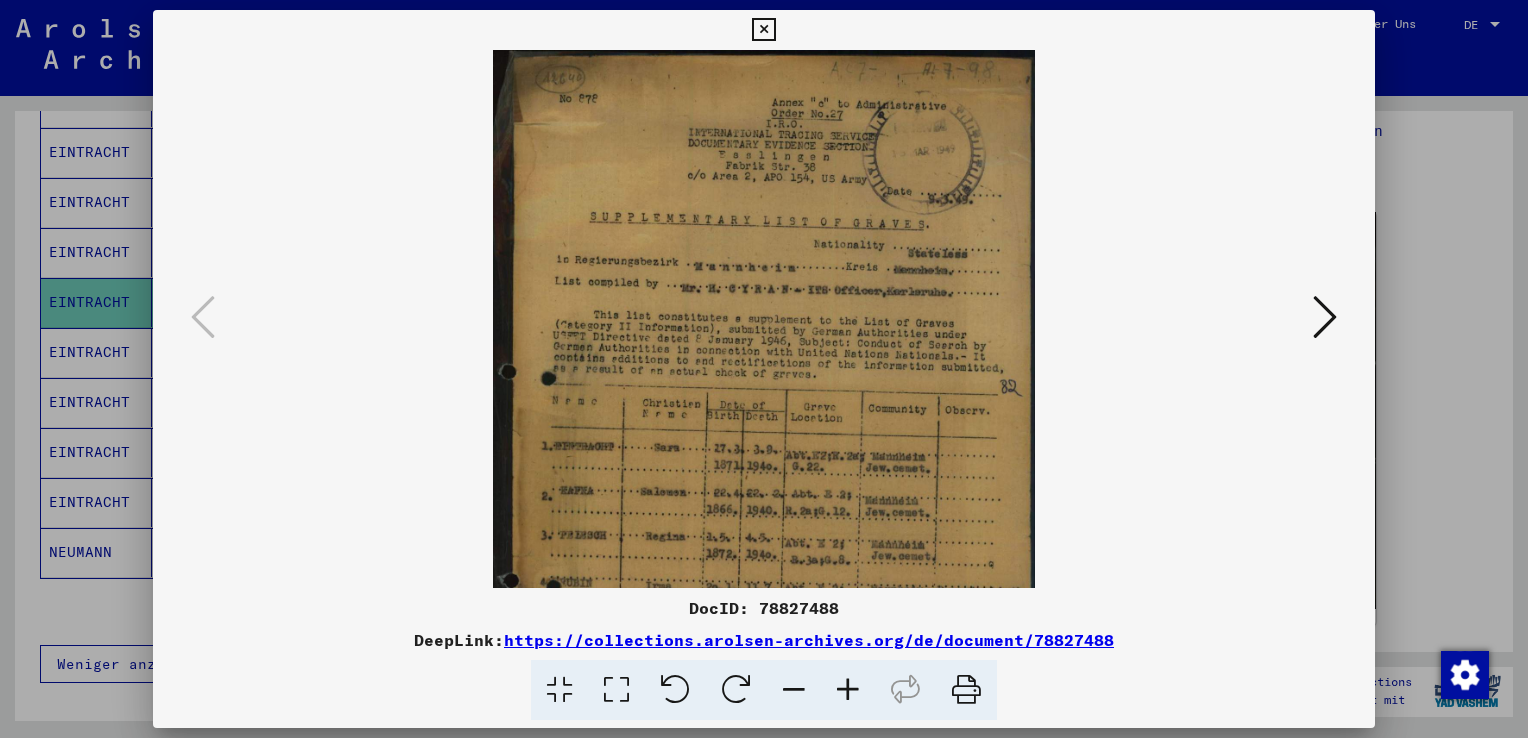 click at bounding box center (848, 690) 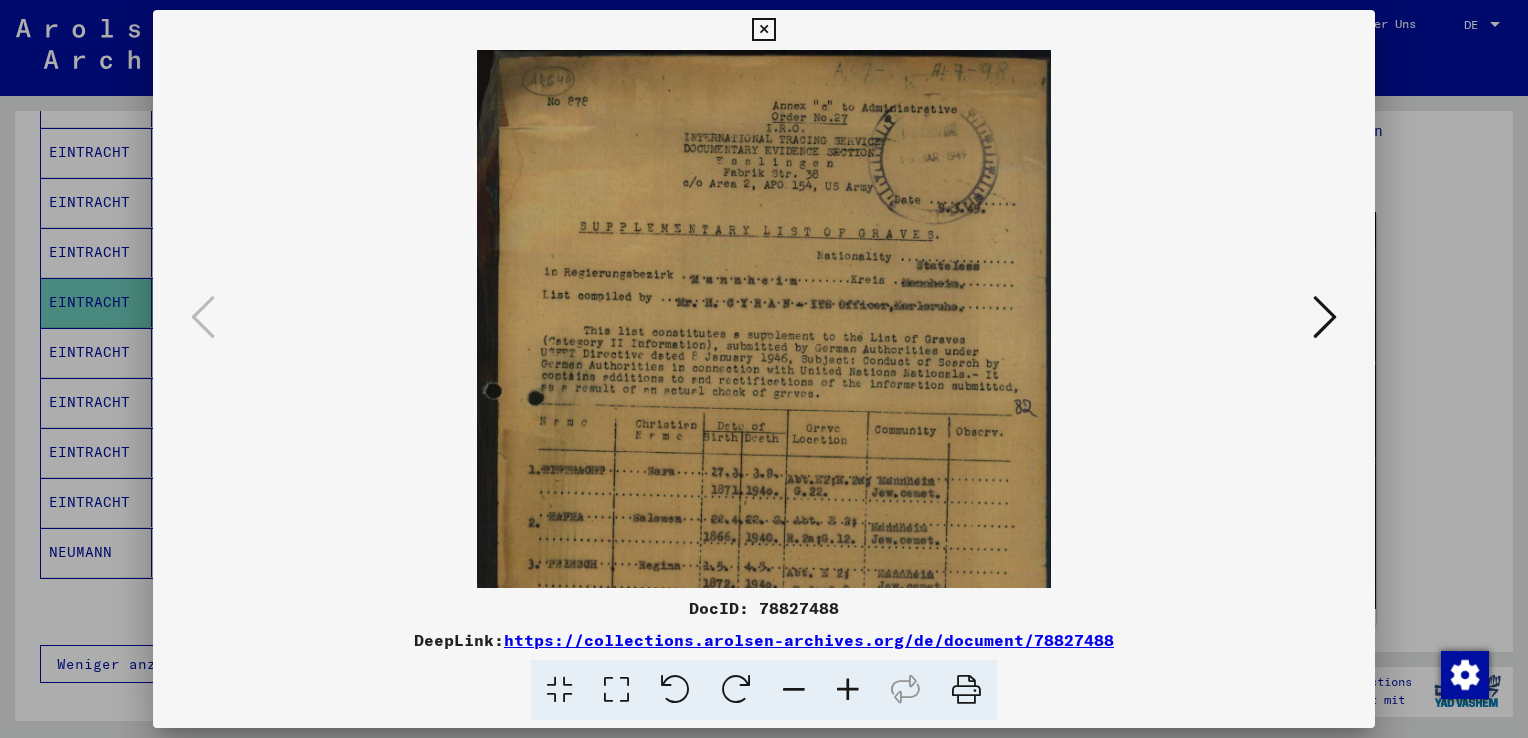 click at bounding box center [848, 690] 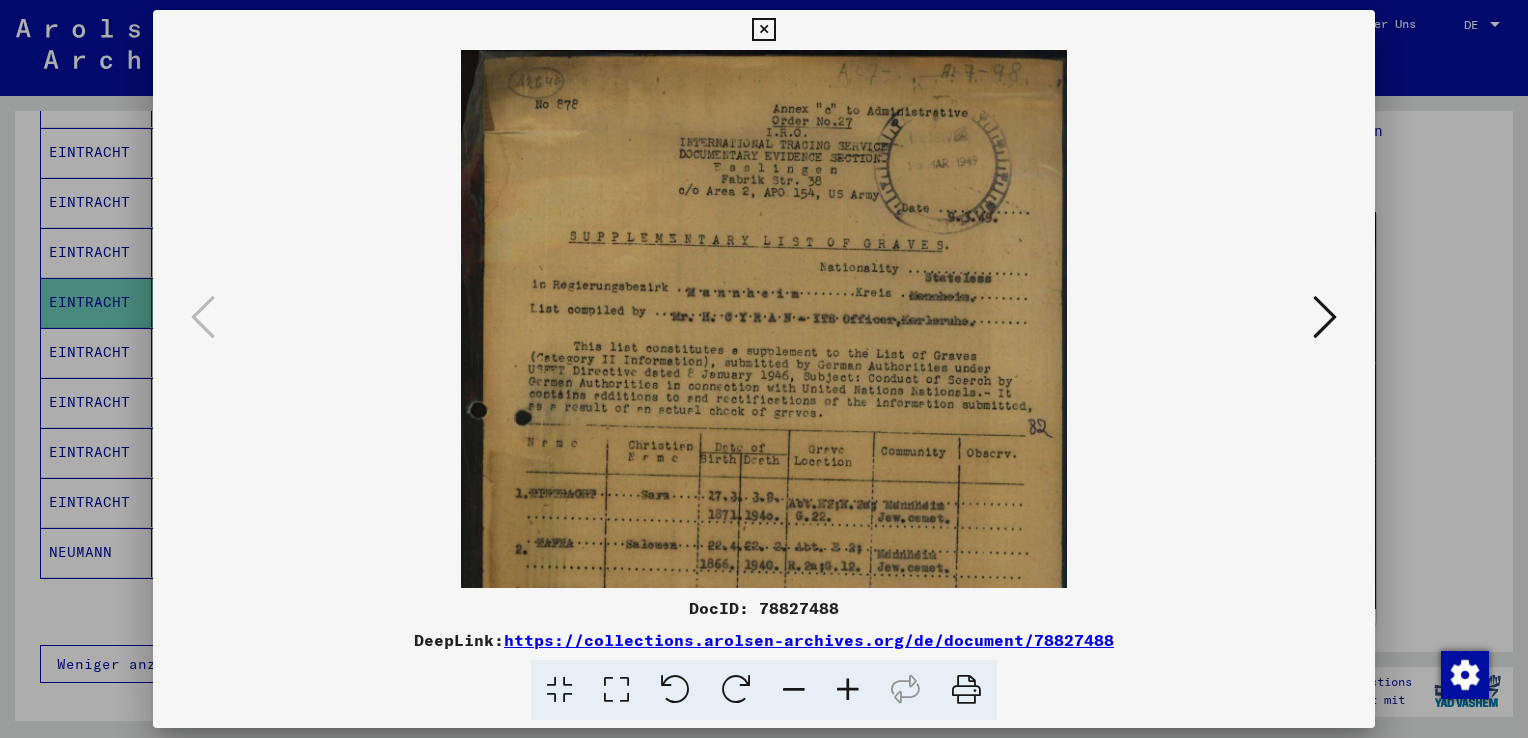 click at bounding box center [848, 690] 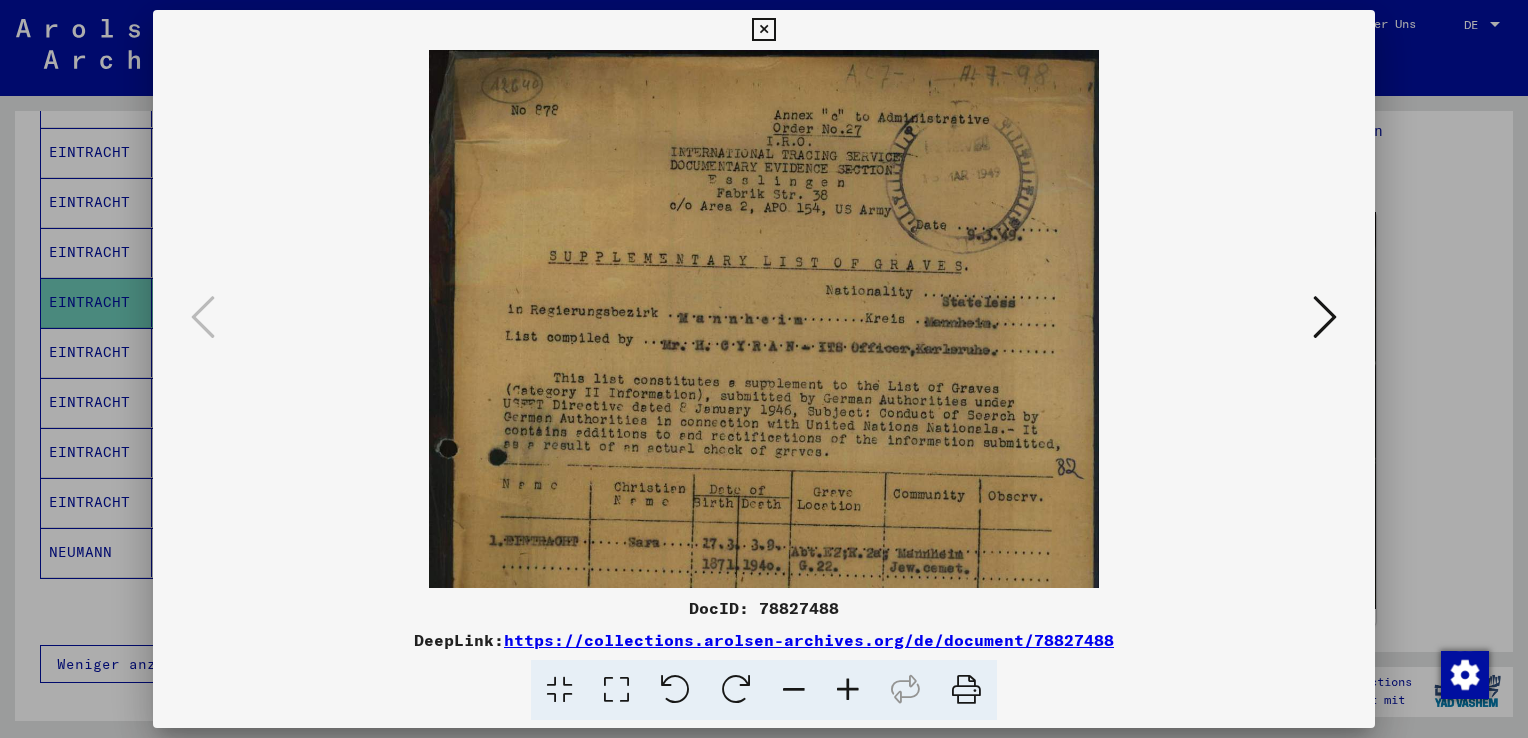 click at bounding box center (848, 690) 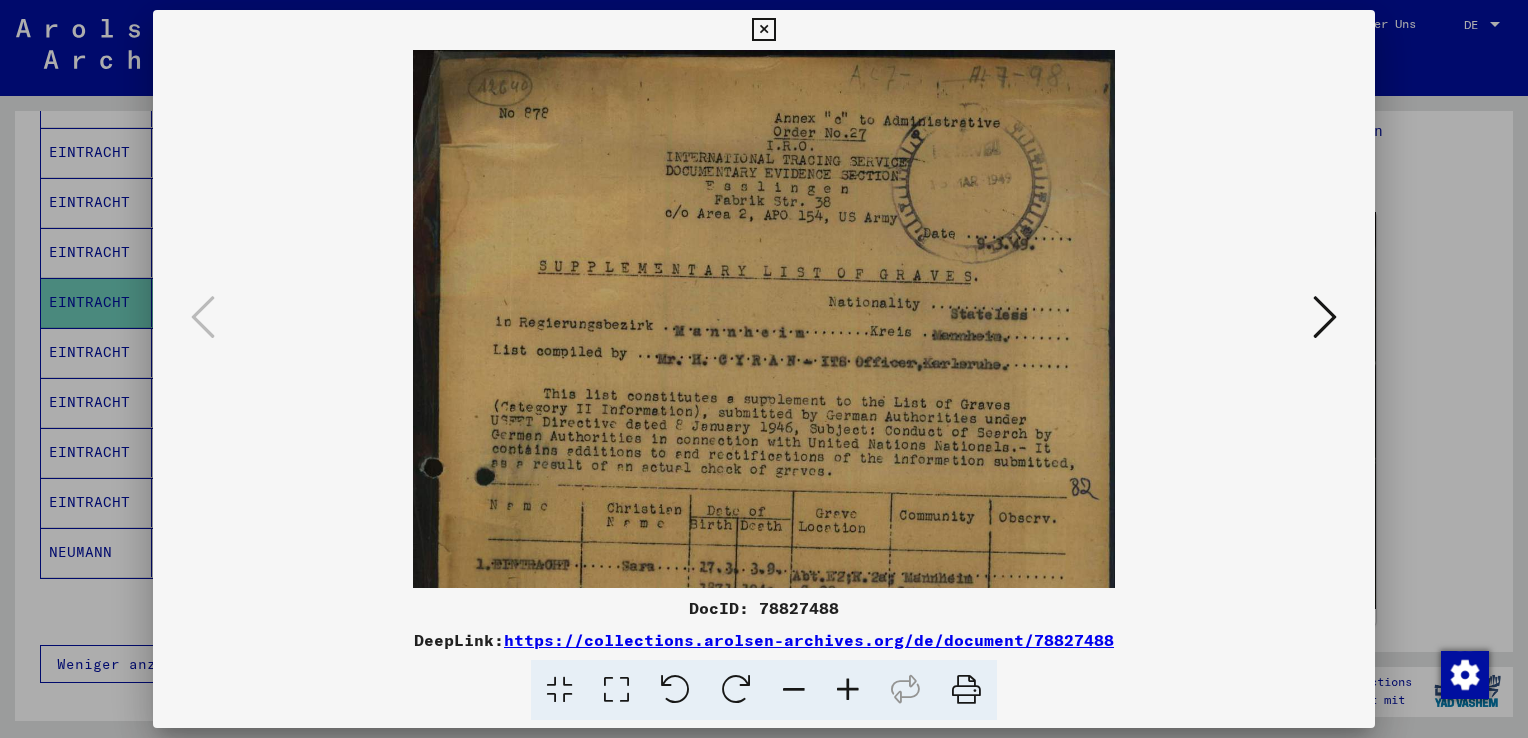 click at bounding box center [848, 690] 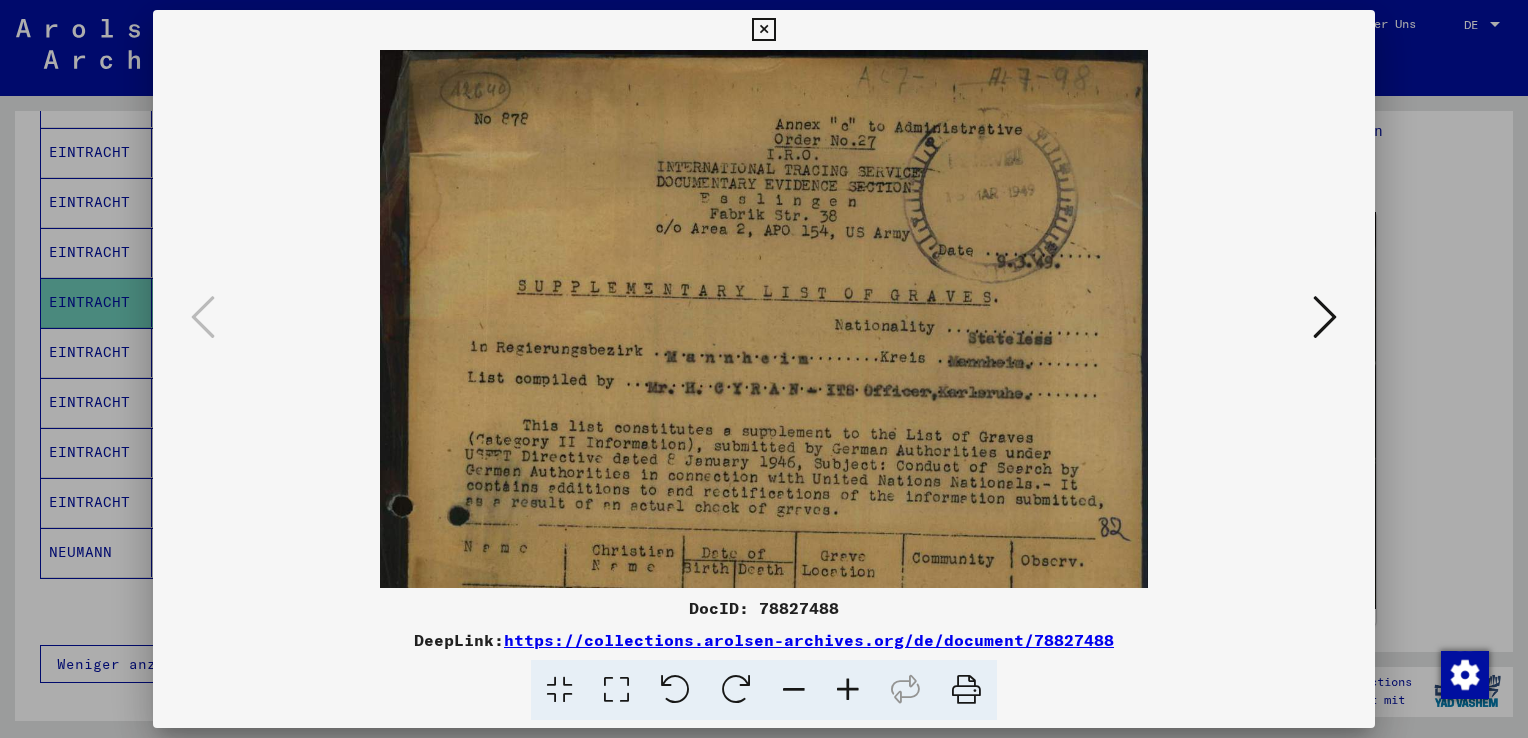 click at bounding box center [848, 690] 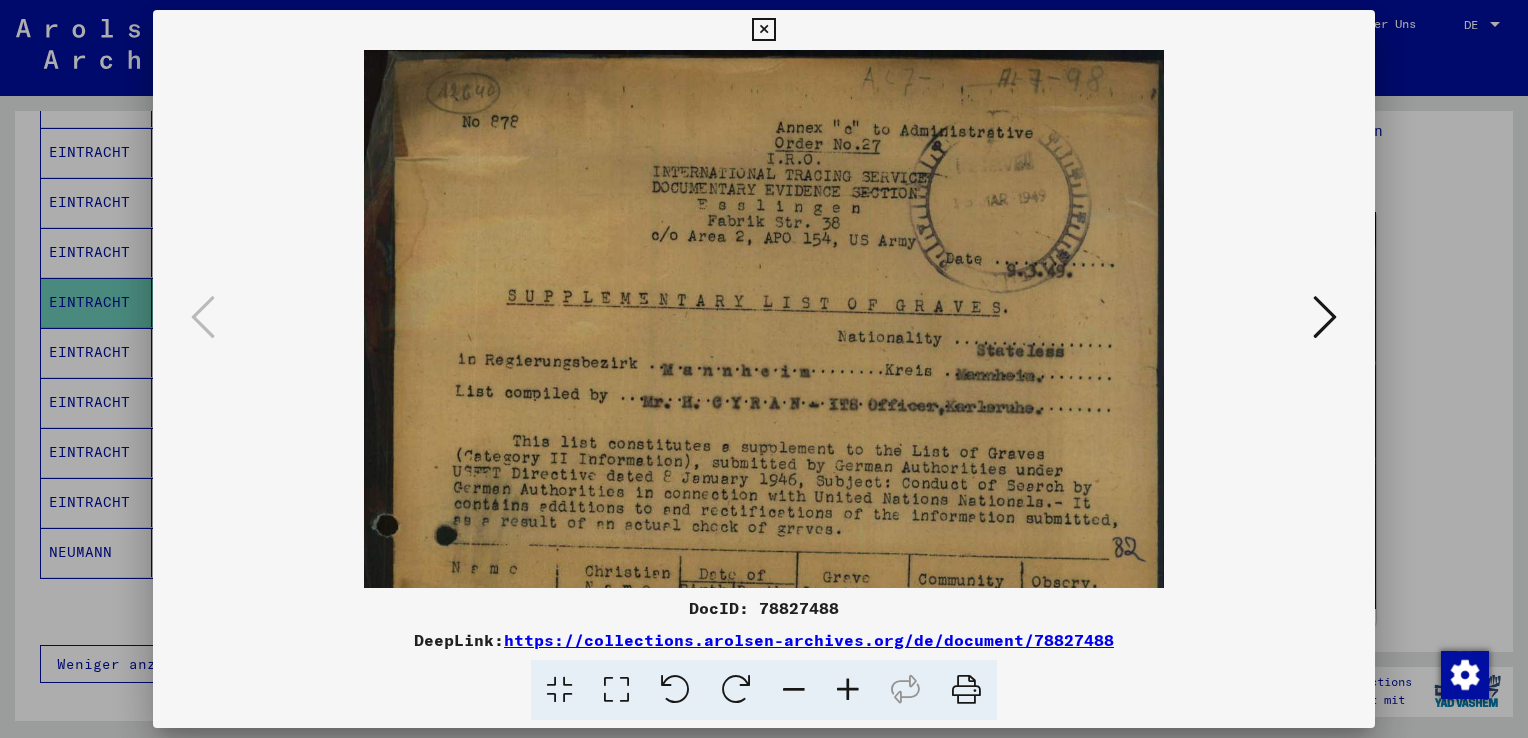 click at bounding box center (848, 690) 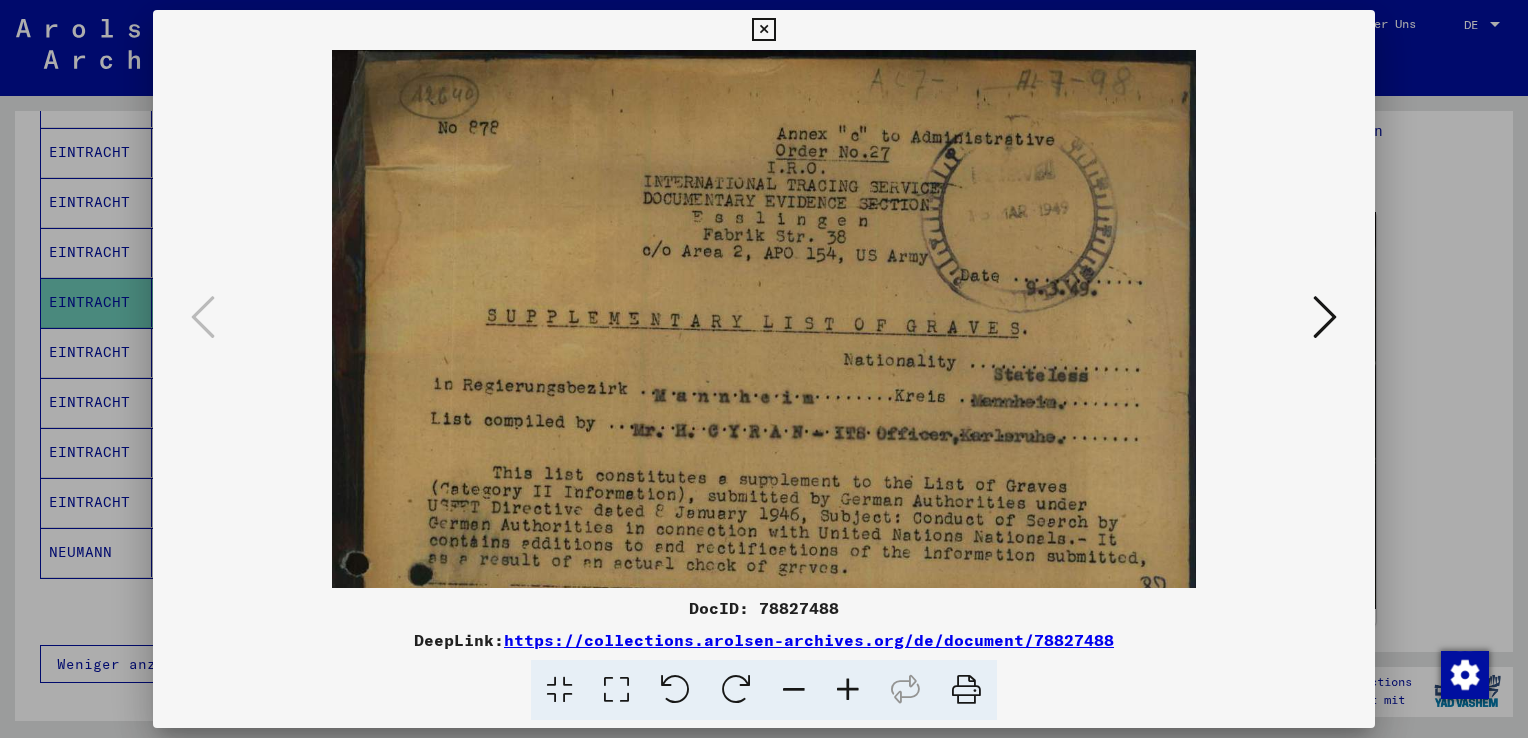 click at bounding box center (848, 690) 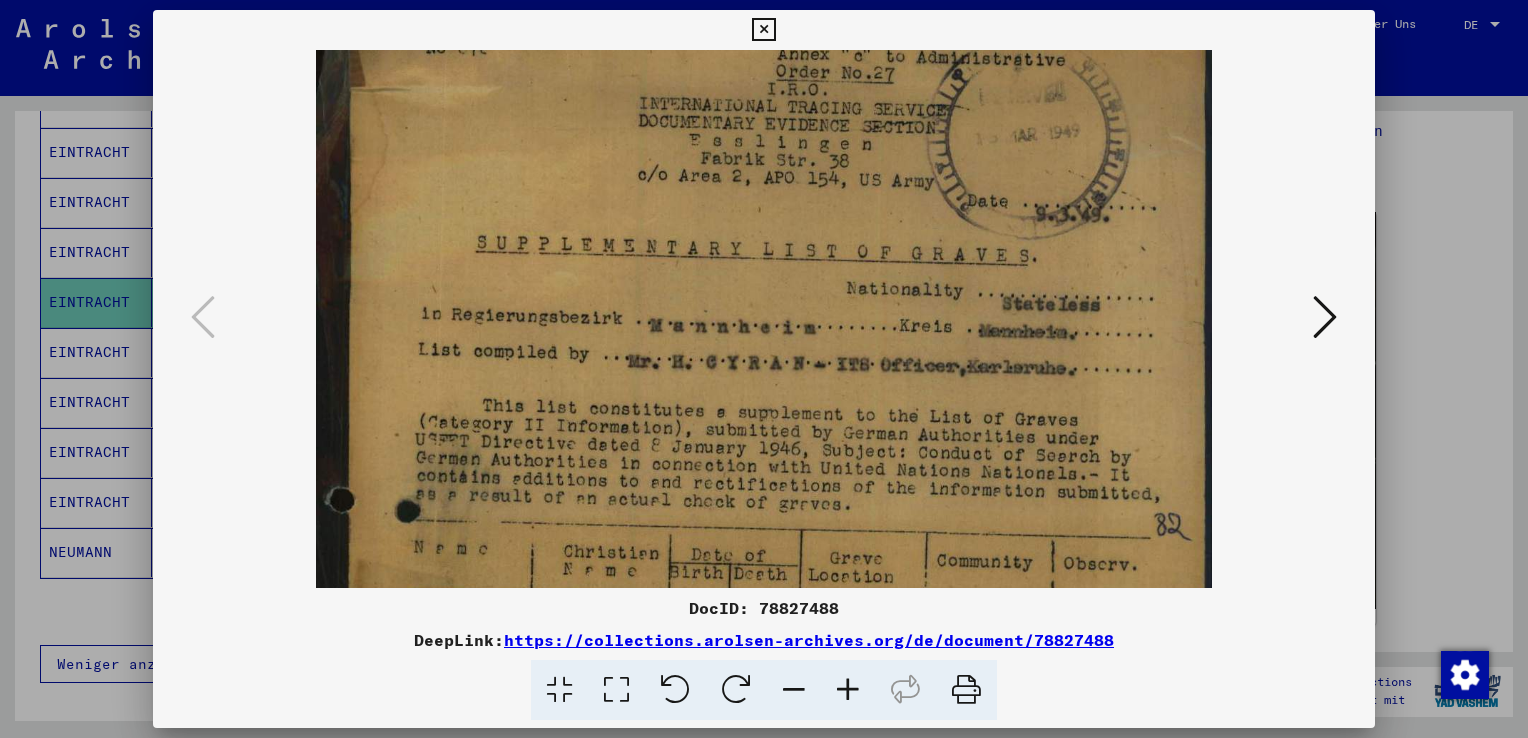drag, startPoint x: 788, startPoint y: 418, endPoint x: 777, endPoint y: 329, distance: 89.6772 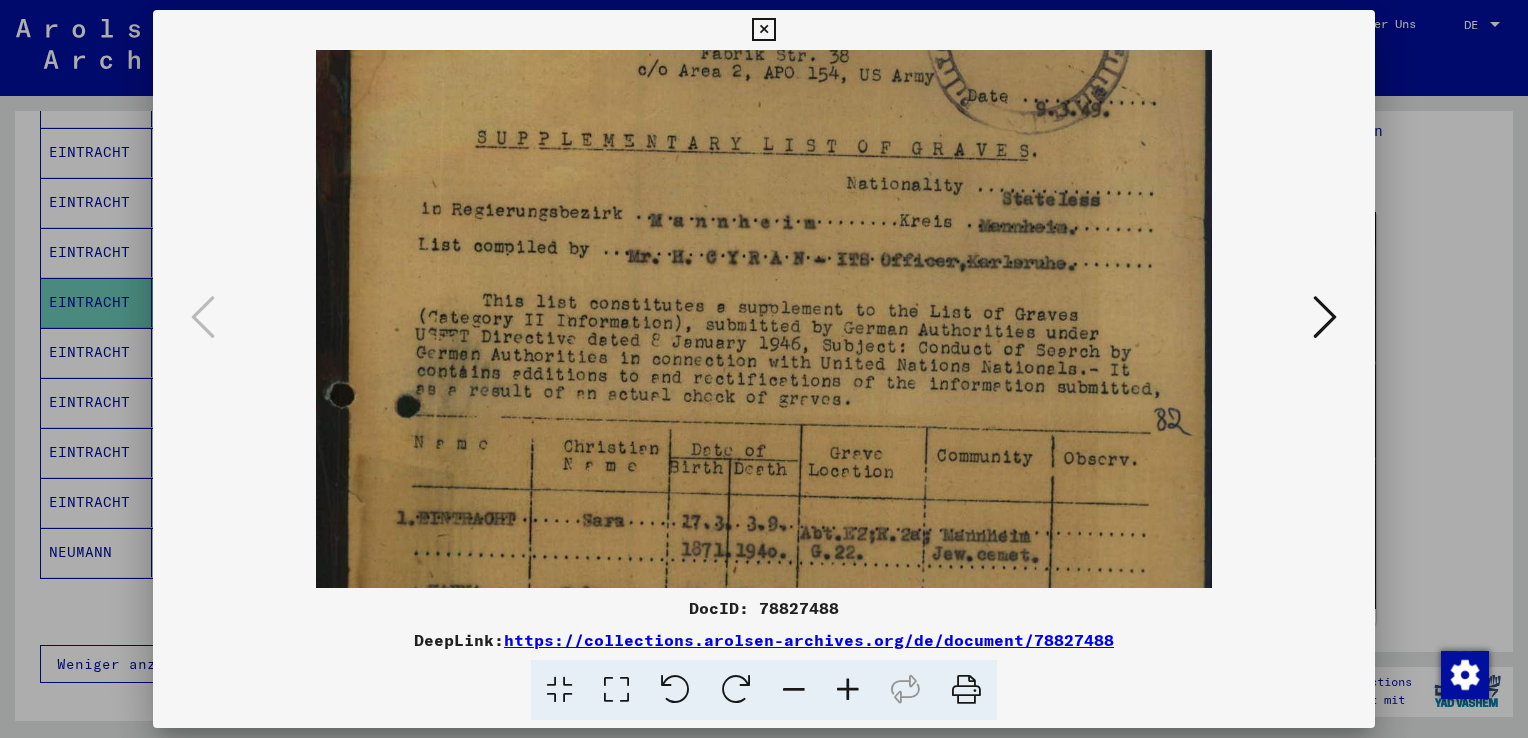 drag, startPoint x: 780, startPoint y: 361, endPoint x: 736, endPoint y: 210, distance: 157.28 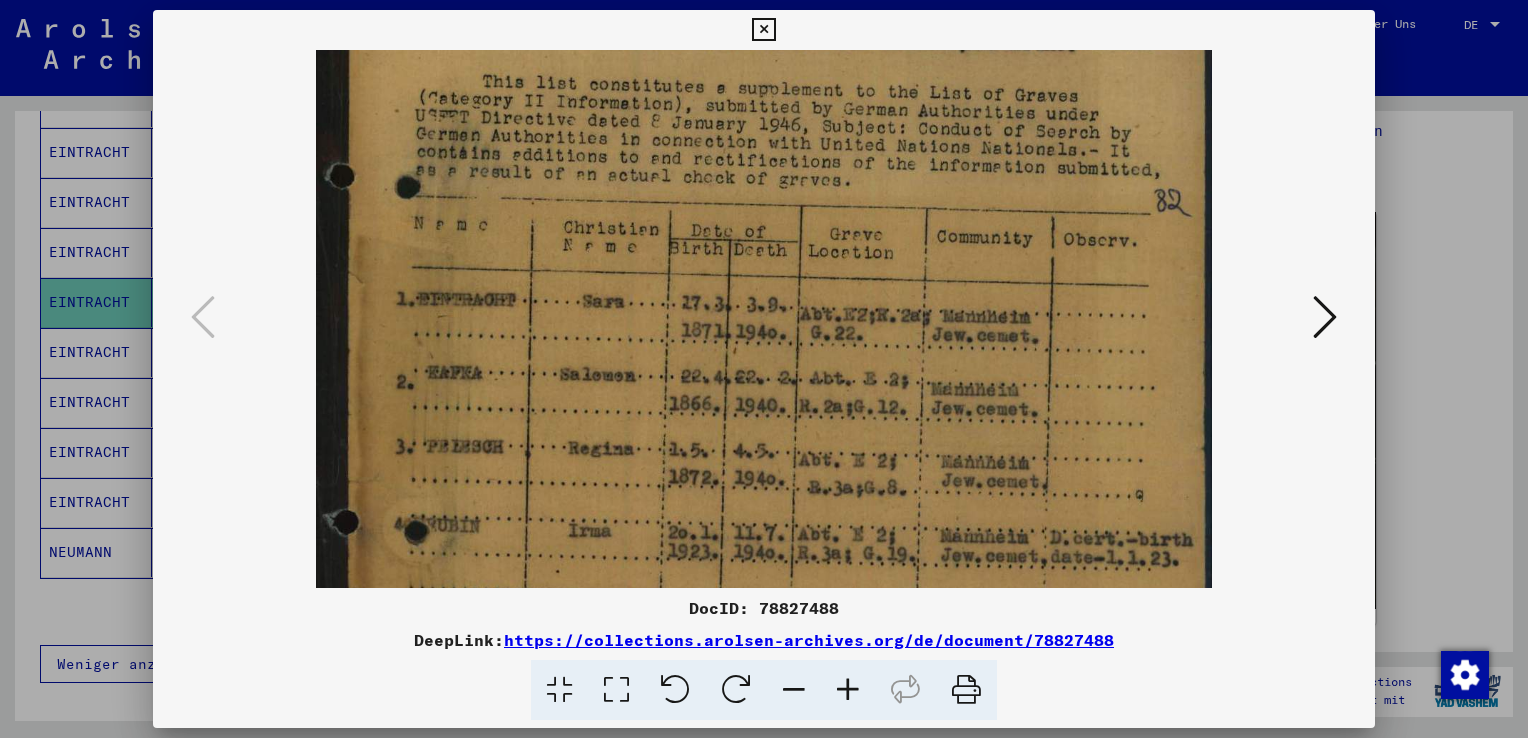 drag, startPoint x: 767, startPoint y: 366, endPoint x: 740, endPoint y: 195, distance: 173.11845 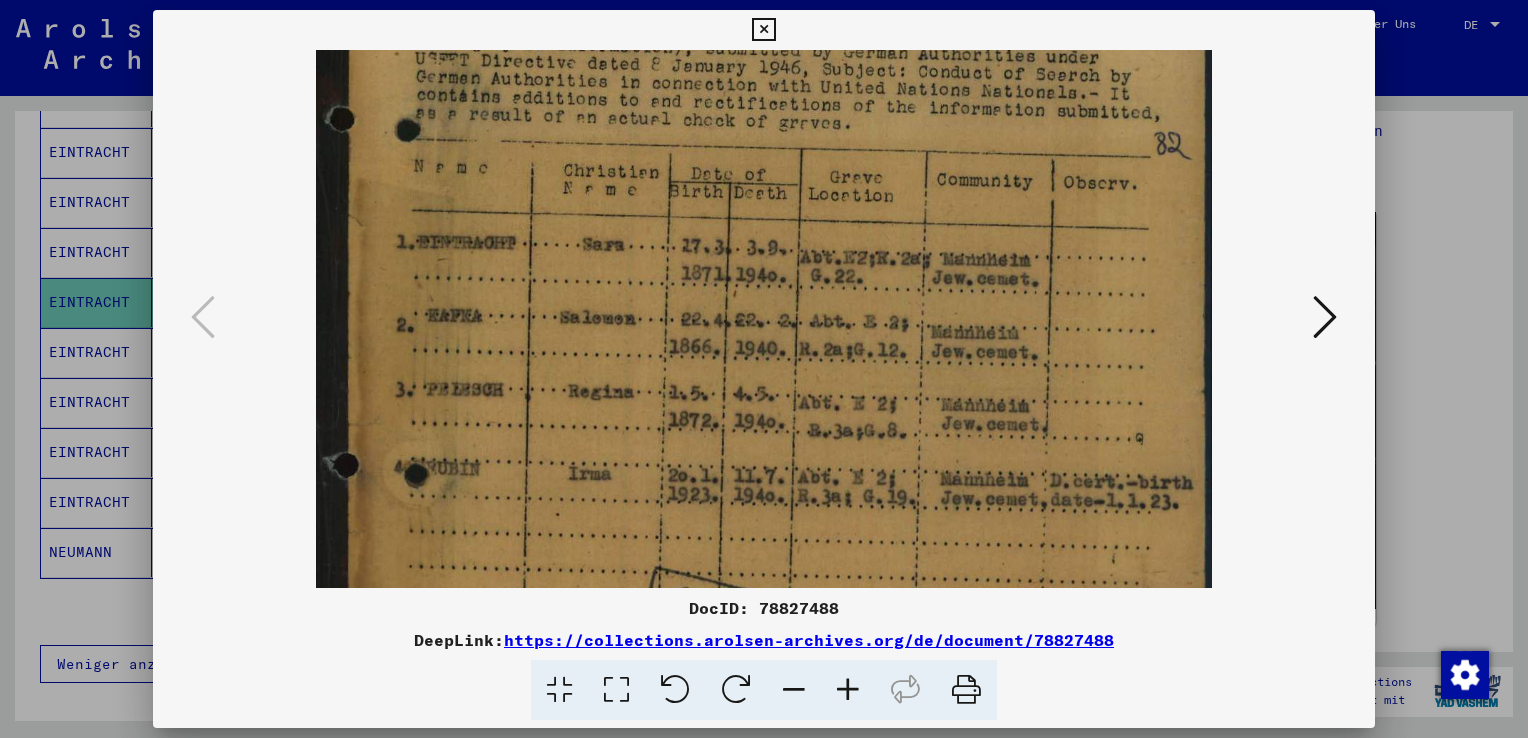 scroll, scrollTop: 467, scrollLeft: 0, axis: vertical 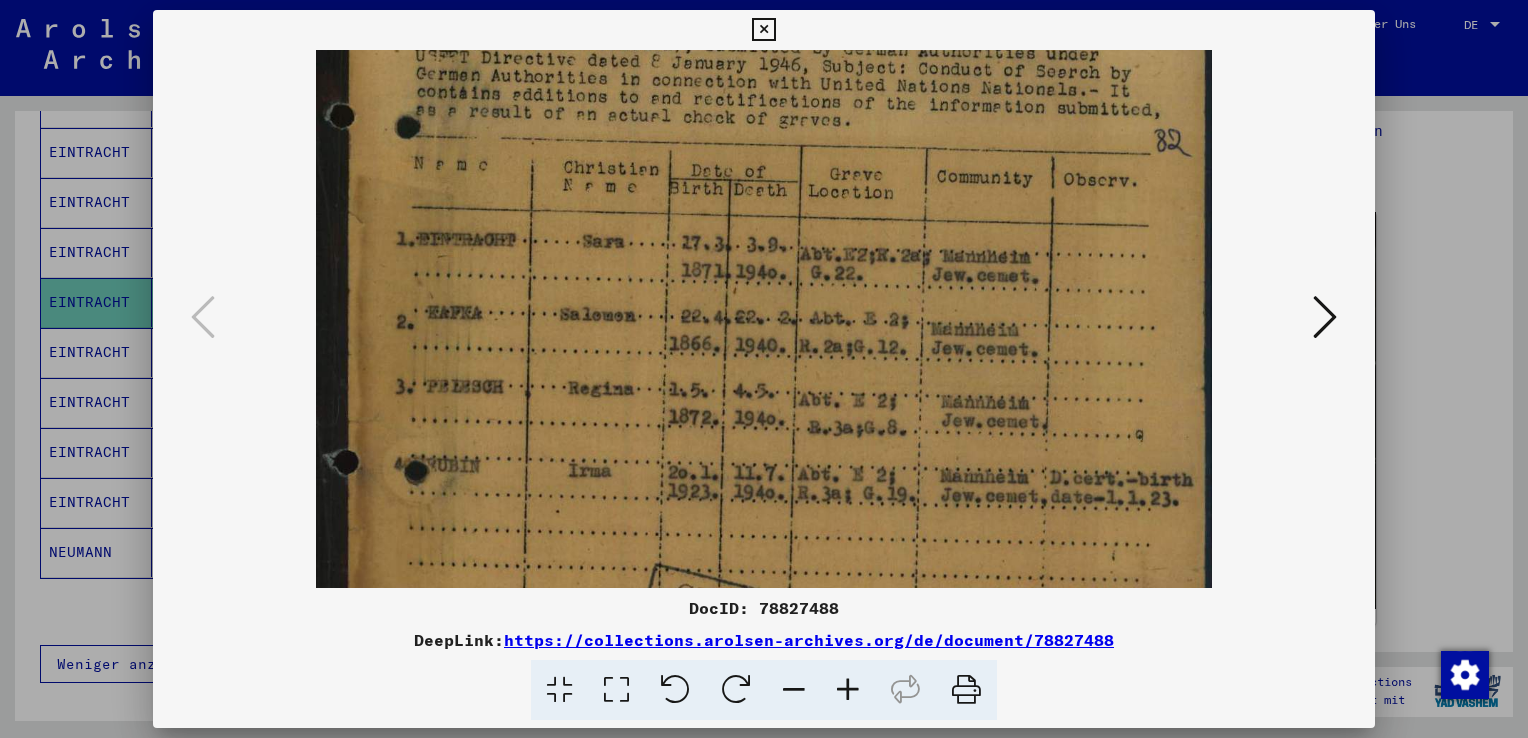 drag, startPoint x: 720, startPoint y: 453, endPoint x: 723, endPoint y: 396, distance: 57.07889 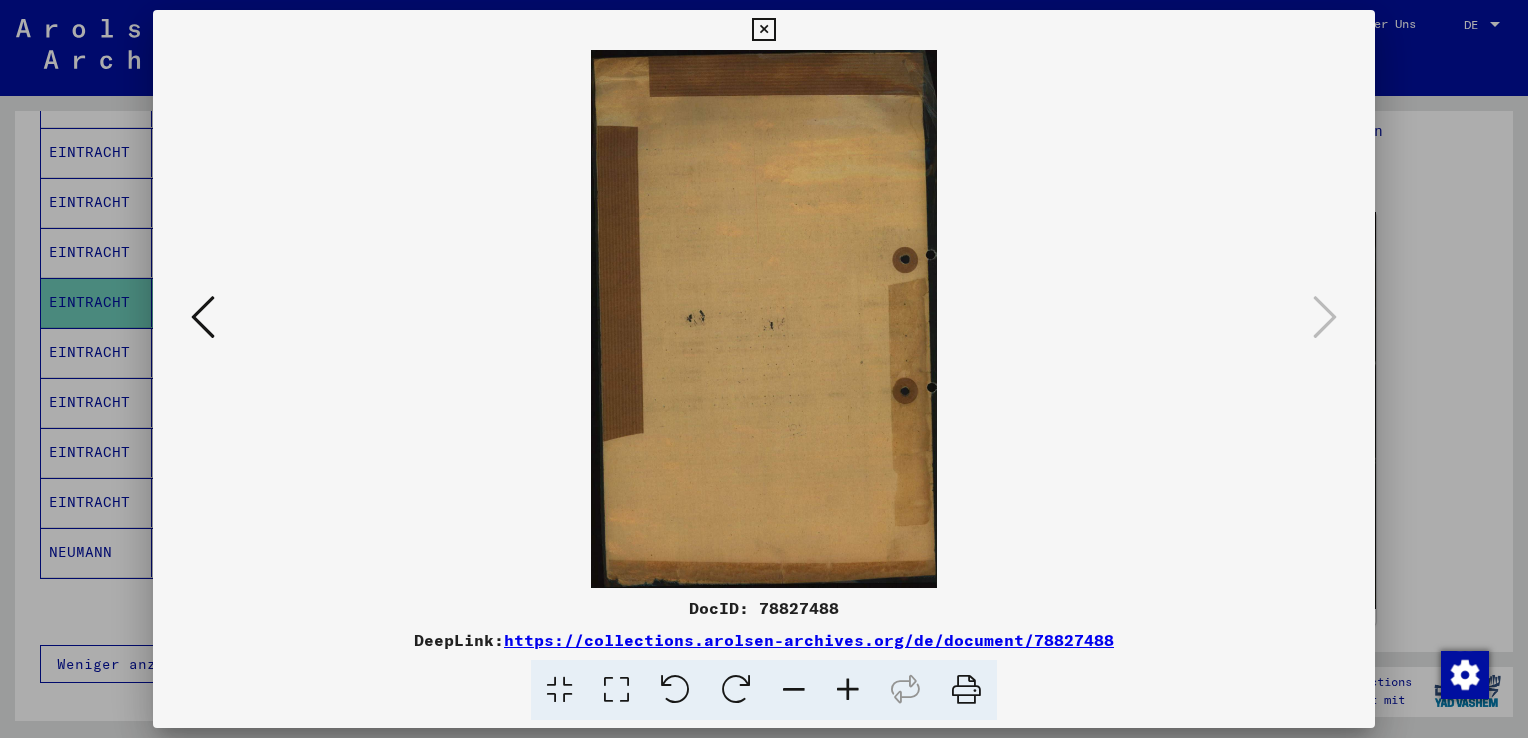 click at bounding box center [764, 369] 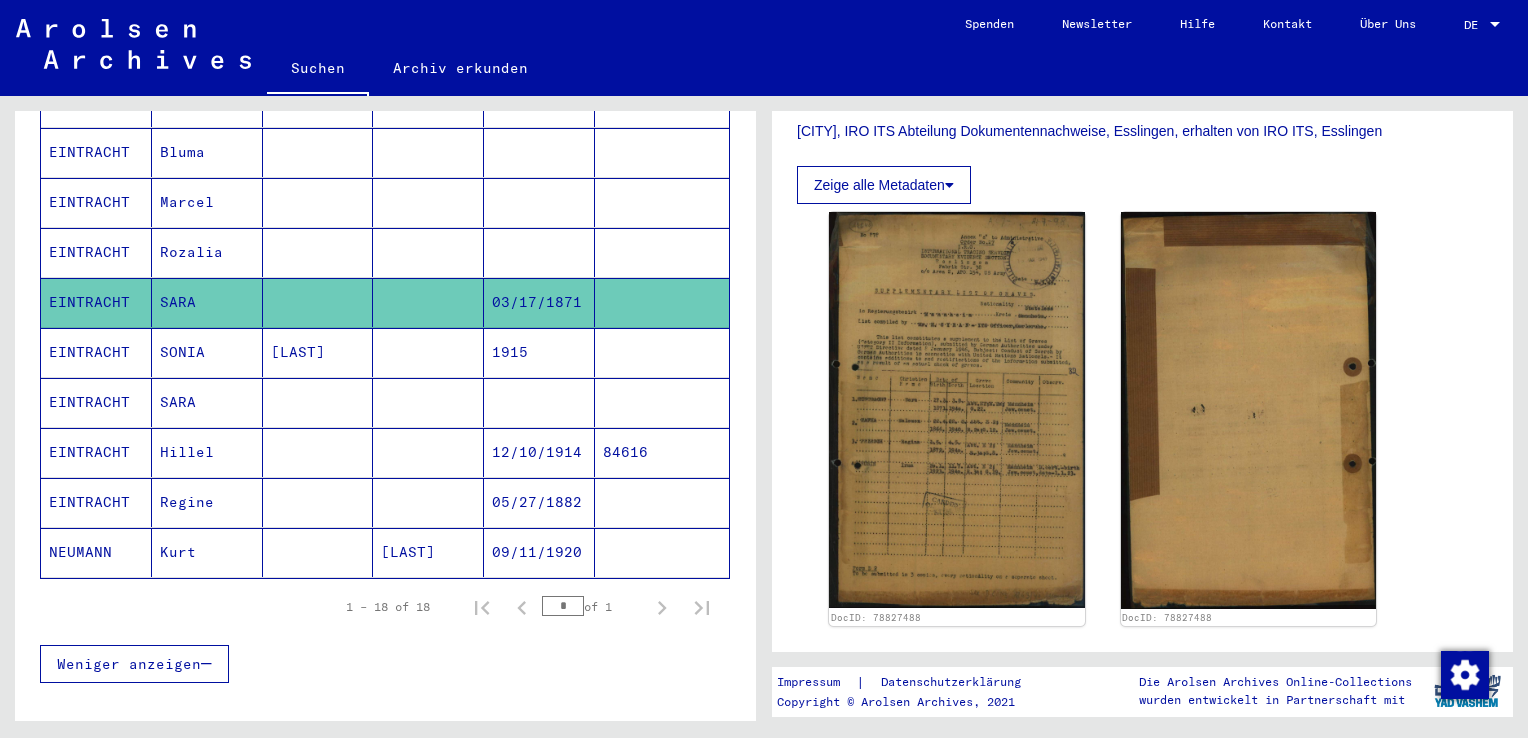 click on "SARA" at bounding box center [207, 452] 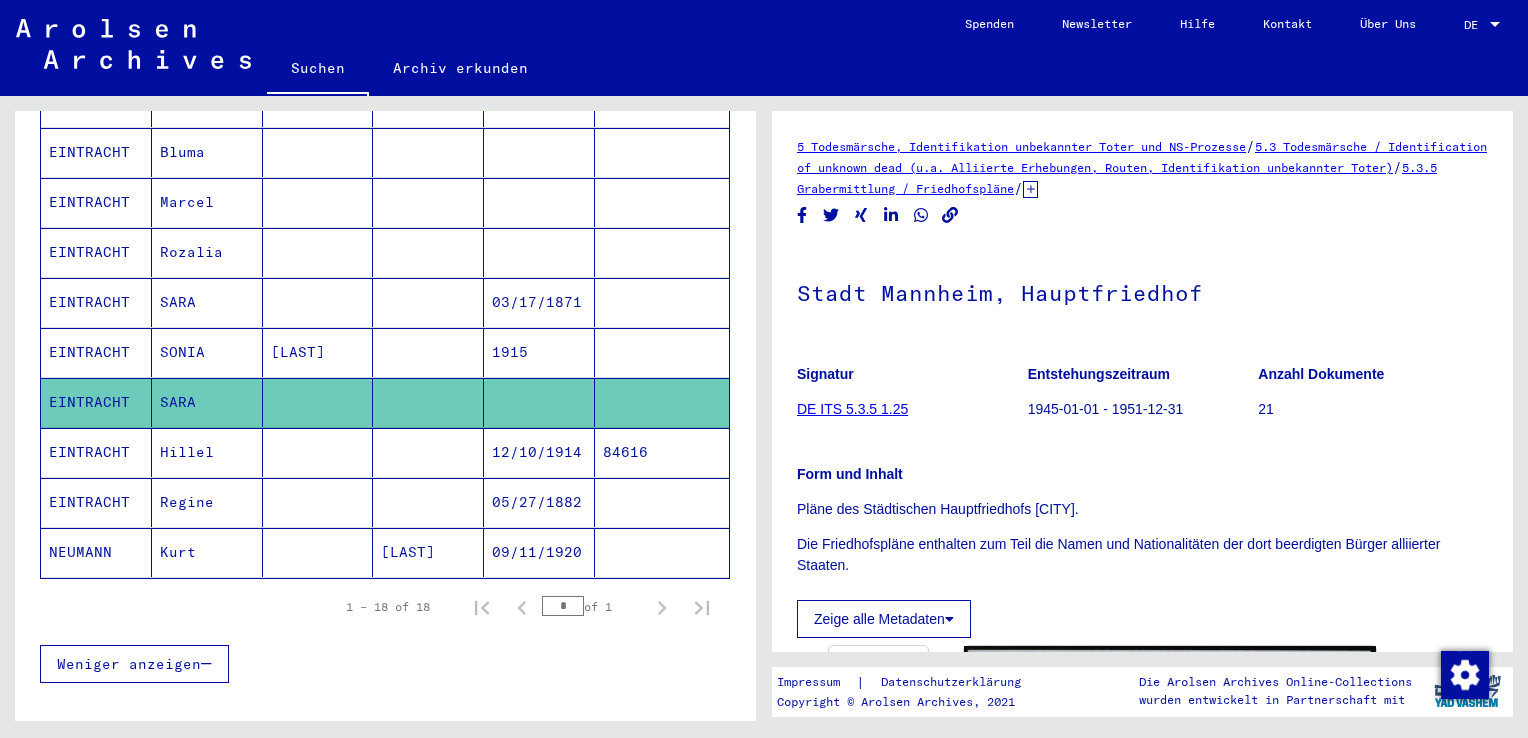 scroll, scrollTop: 0, scrollLeft: 0, axis: both 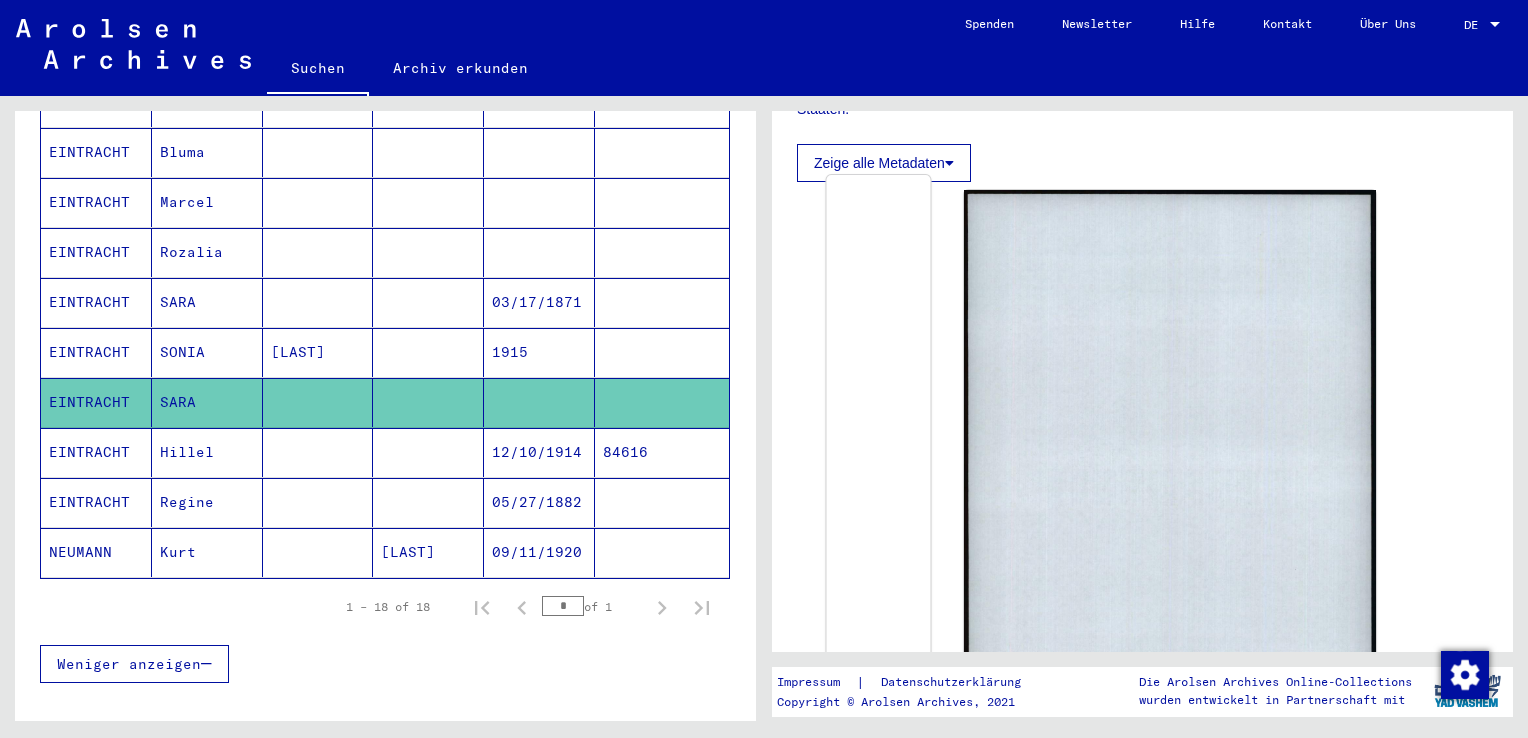 click 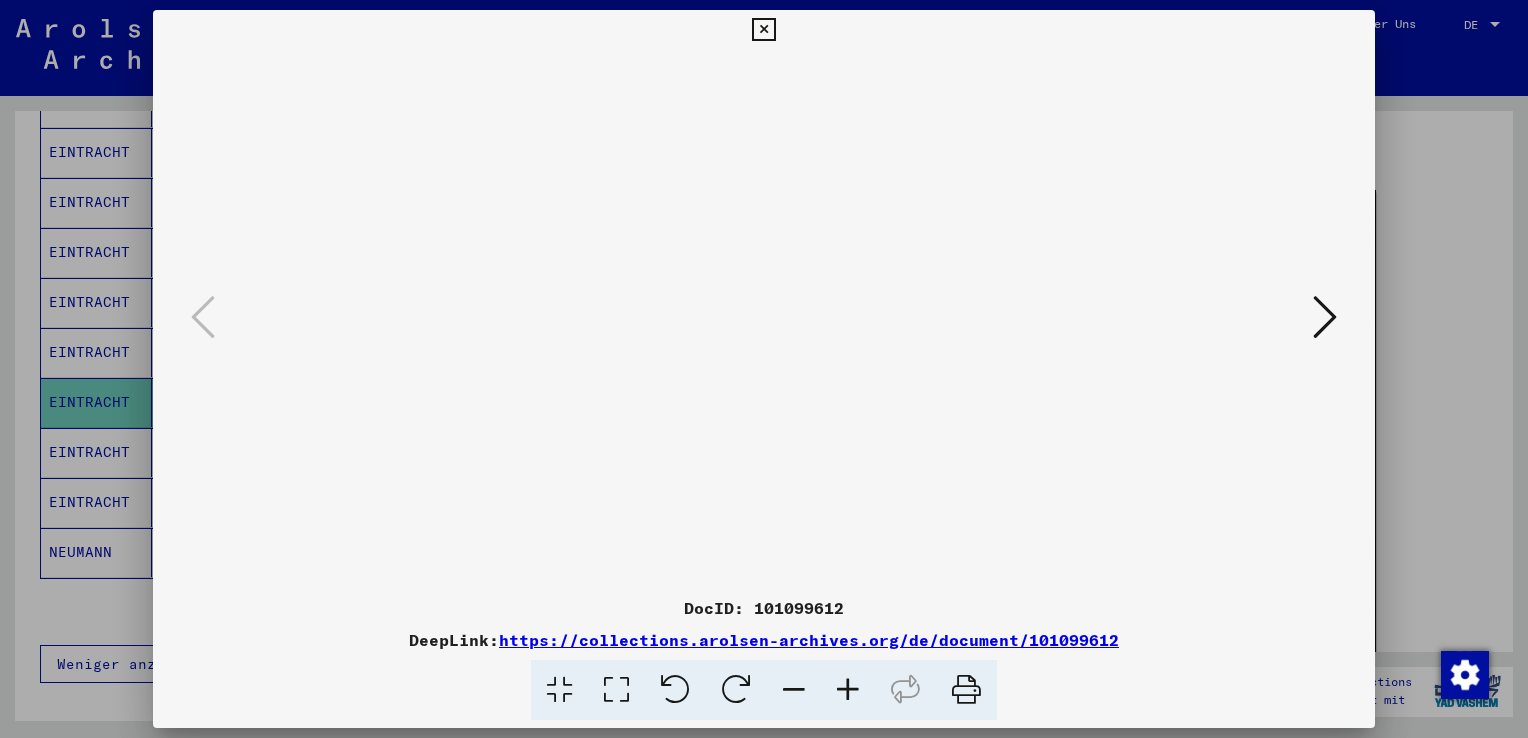 click at bounding box center (1325, 317) 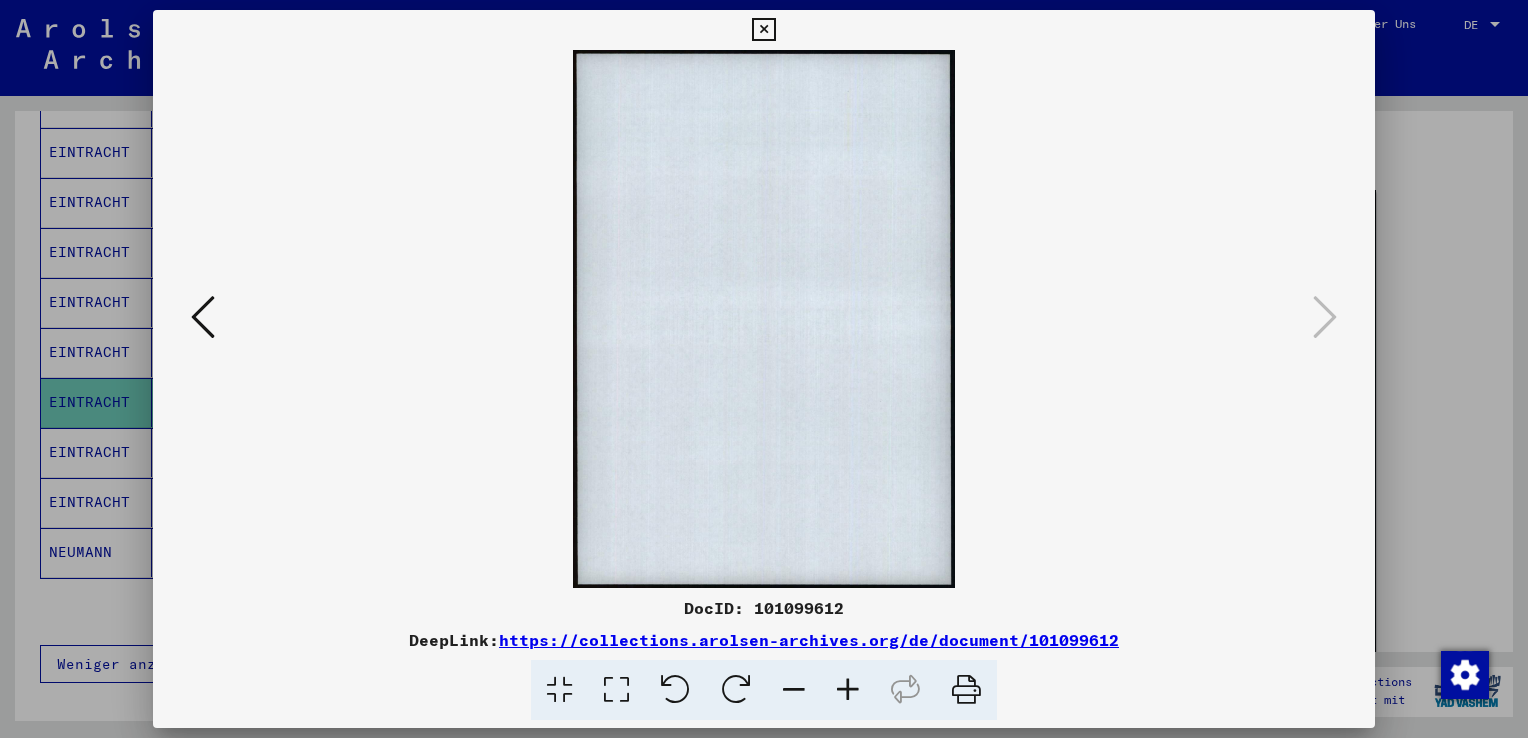 click at bounding box center [764, 369] 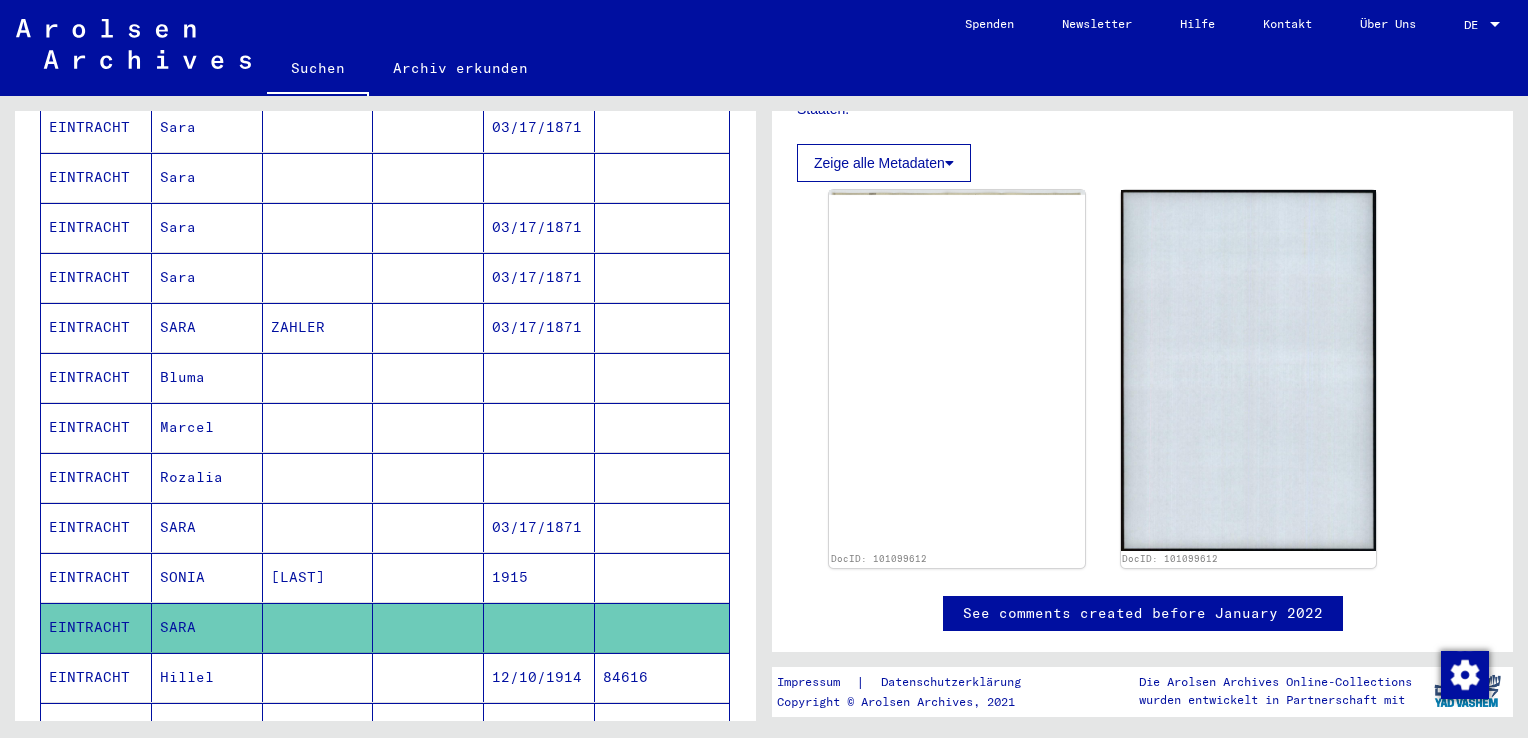 scroll, scrollTop: 468, scrollLeft: 0, axis: vertical 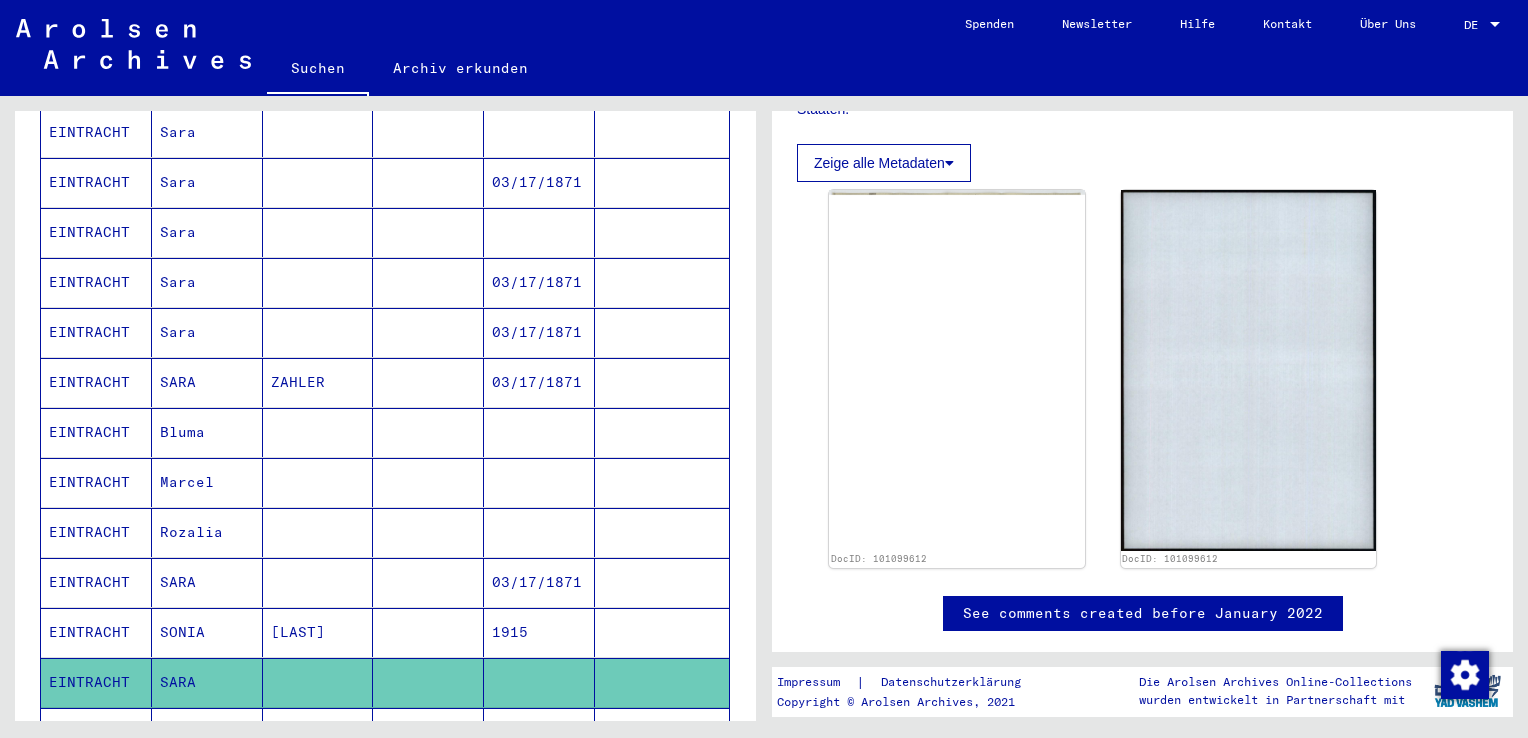 click on "03/17/1871" at bounding box center [539, 332] 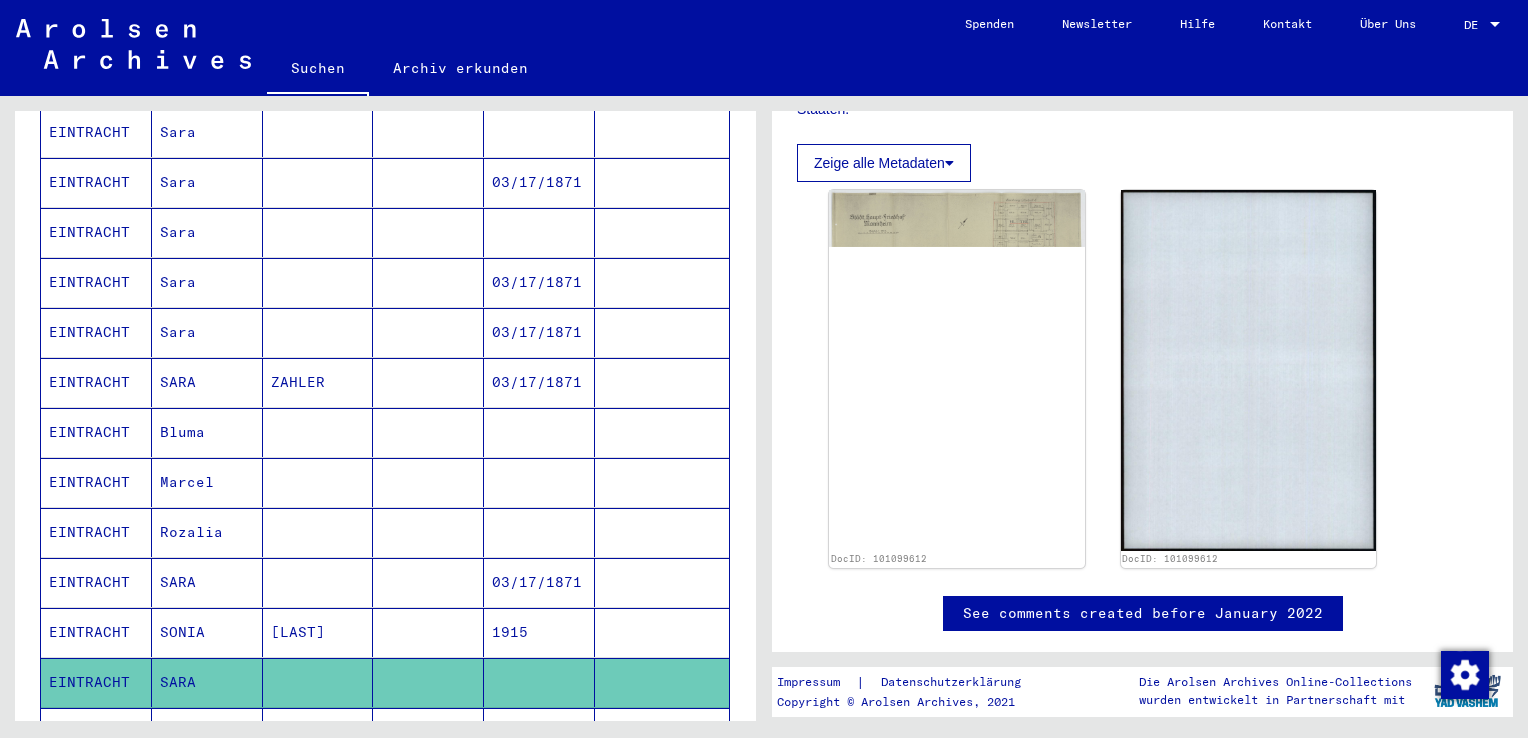 scroll, scrollTop: 0, scrollLeft: 0, axis: both 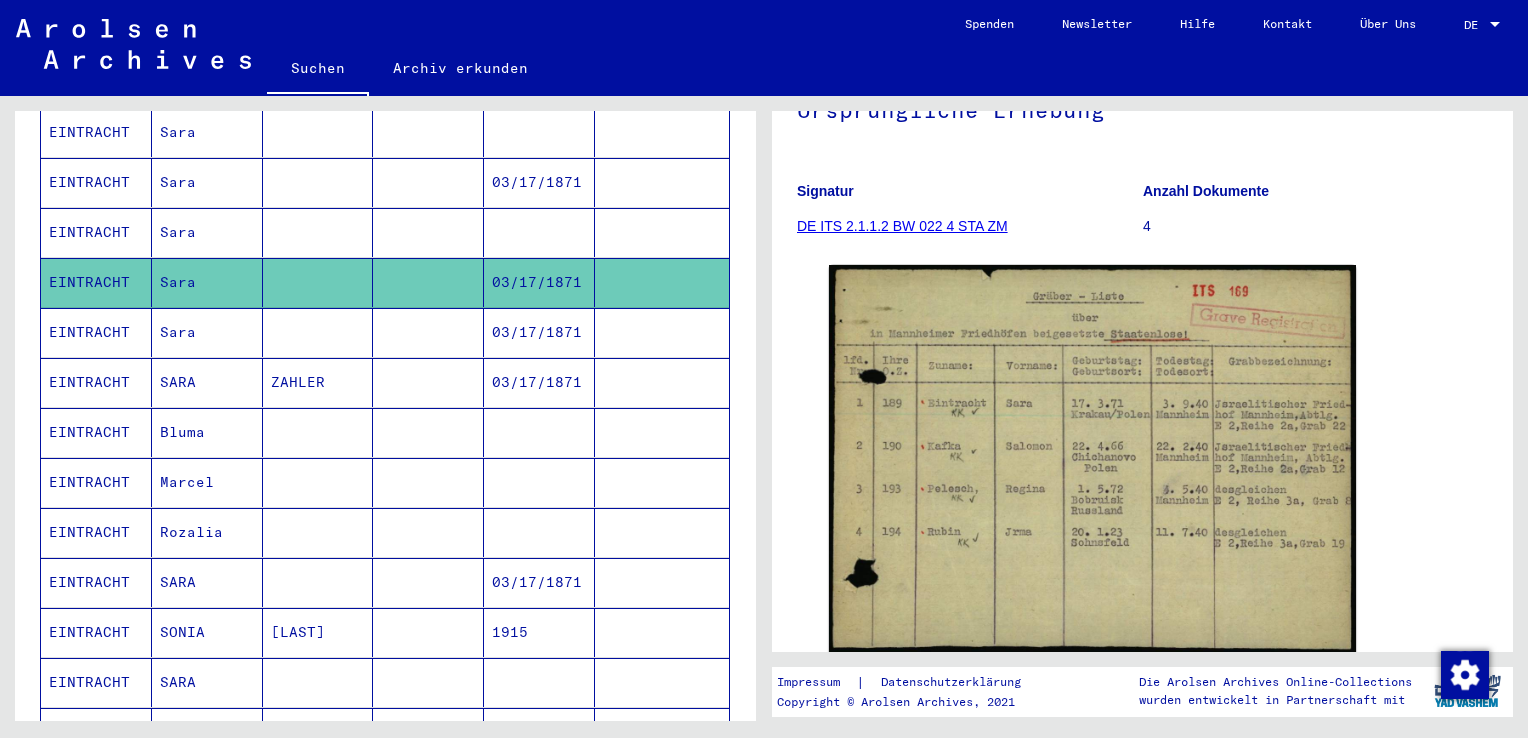 click on "03/17/1871" at bounding box center [539, 382] 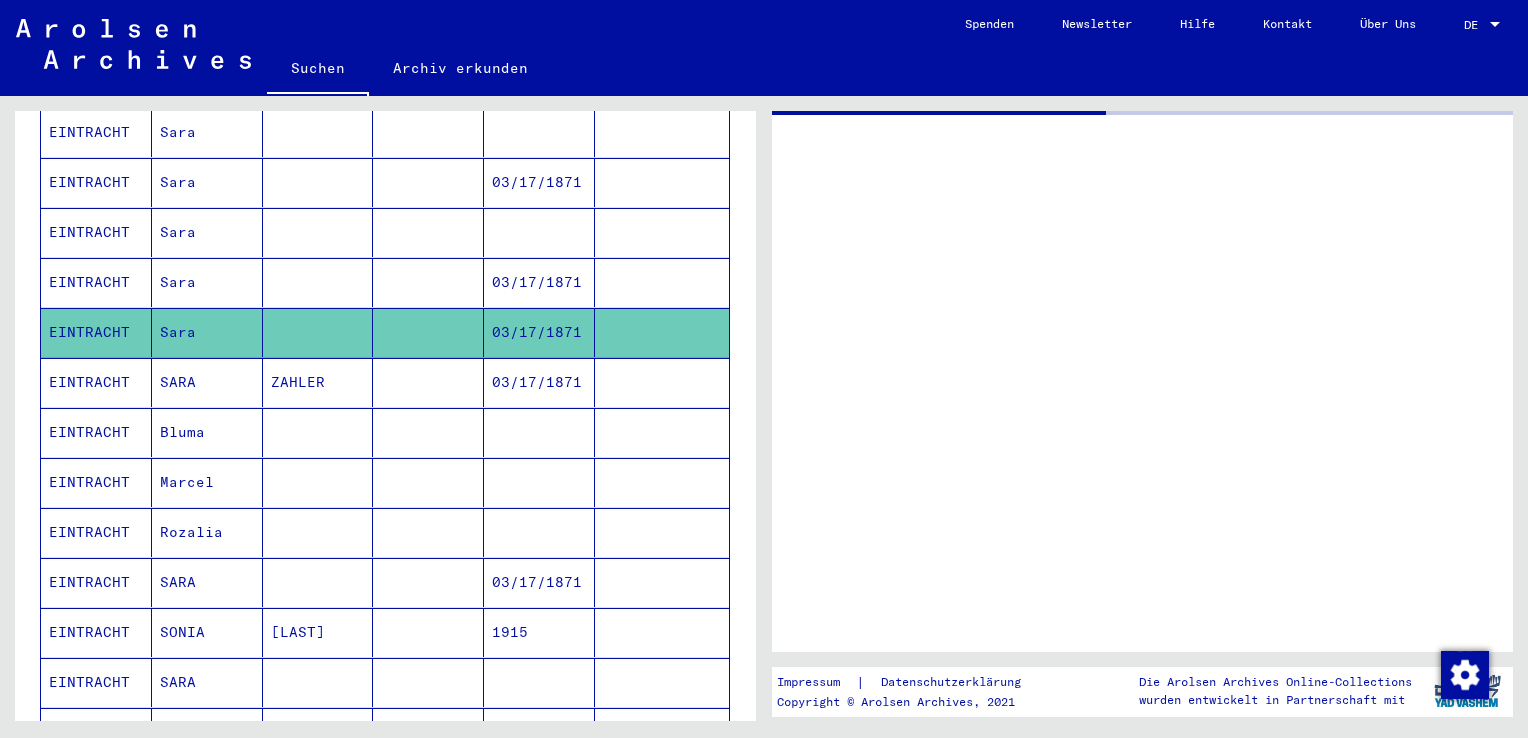 scroll, scrollTop: 0, scrollLeft: 0, axis: both 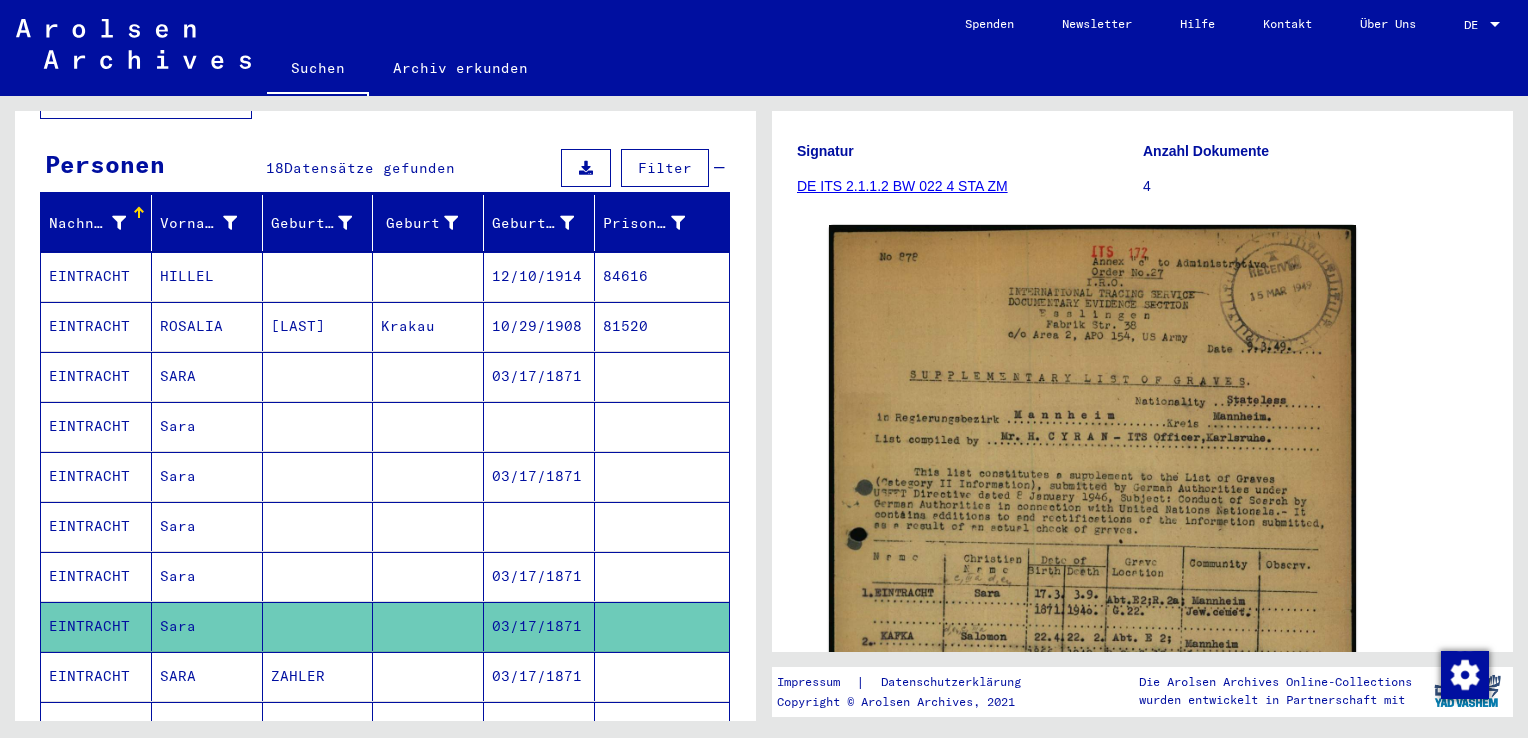 click on "Sara" at bounding box center [207, 526] 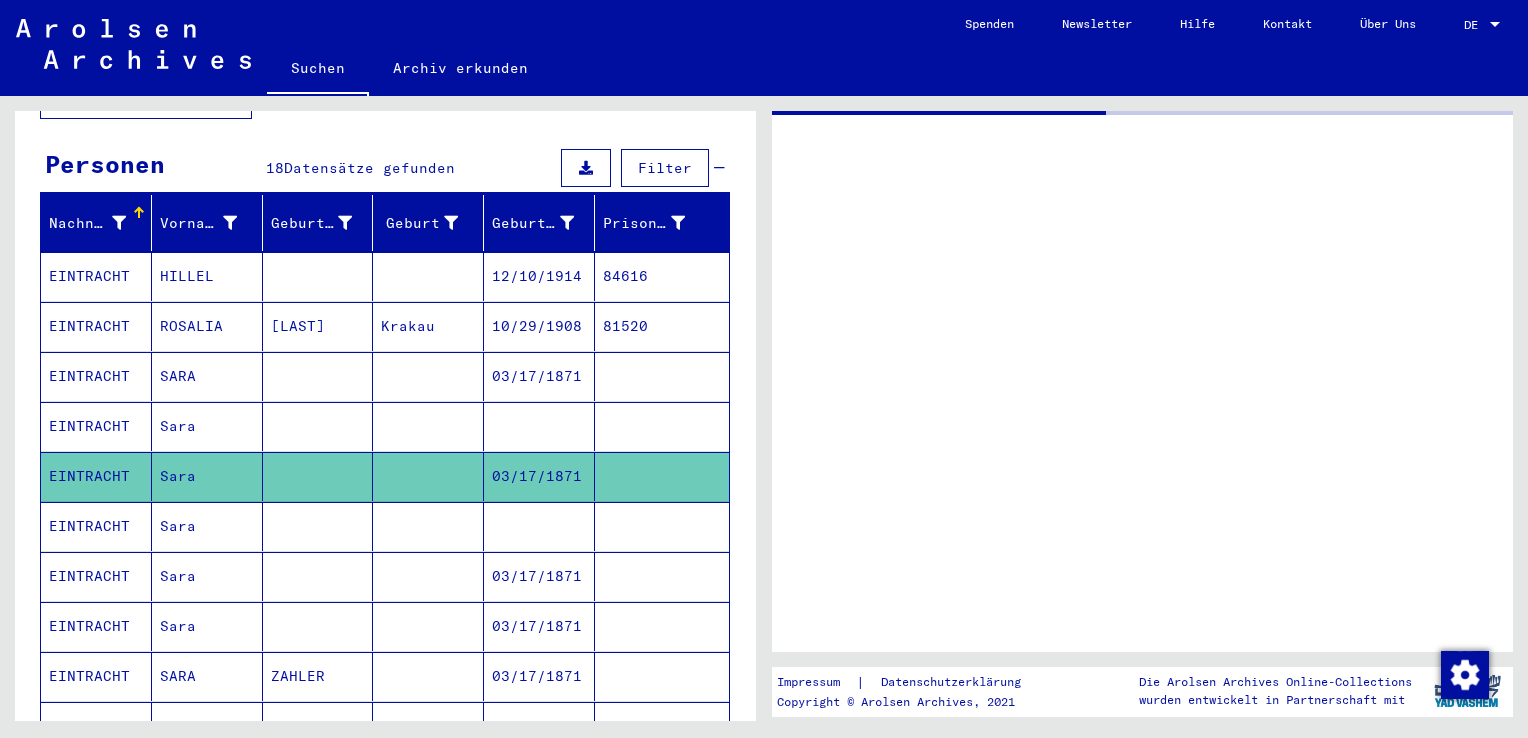 scroll, scrollTop: 0, scrollLeft: 0, axis: both 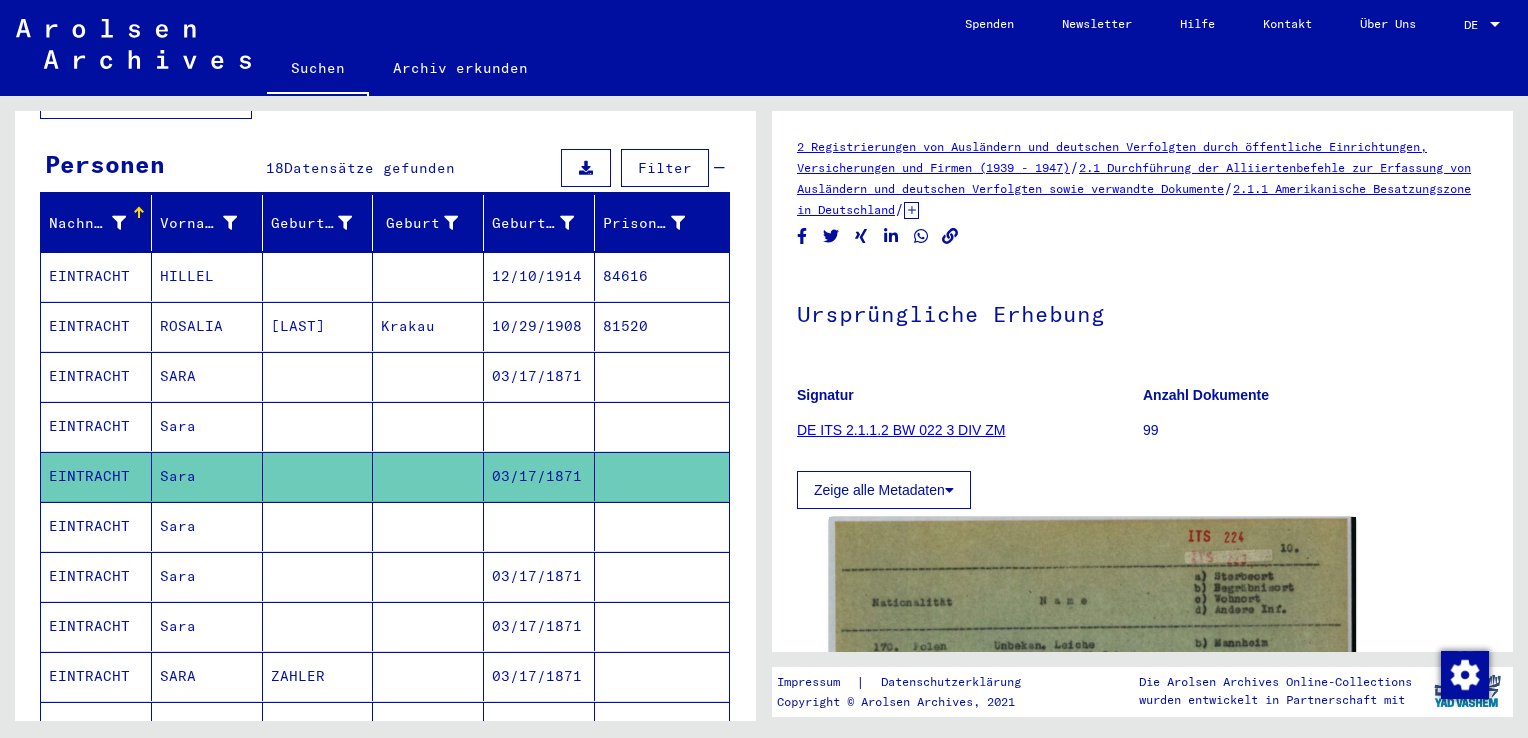 drag, startPoint x: 1496, startPoint y: 190, endPoint x: 1518, endPoint y: 280, distance: 92.64988 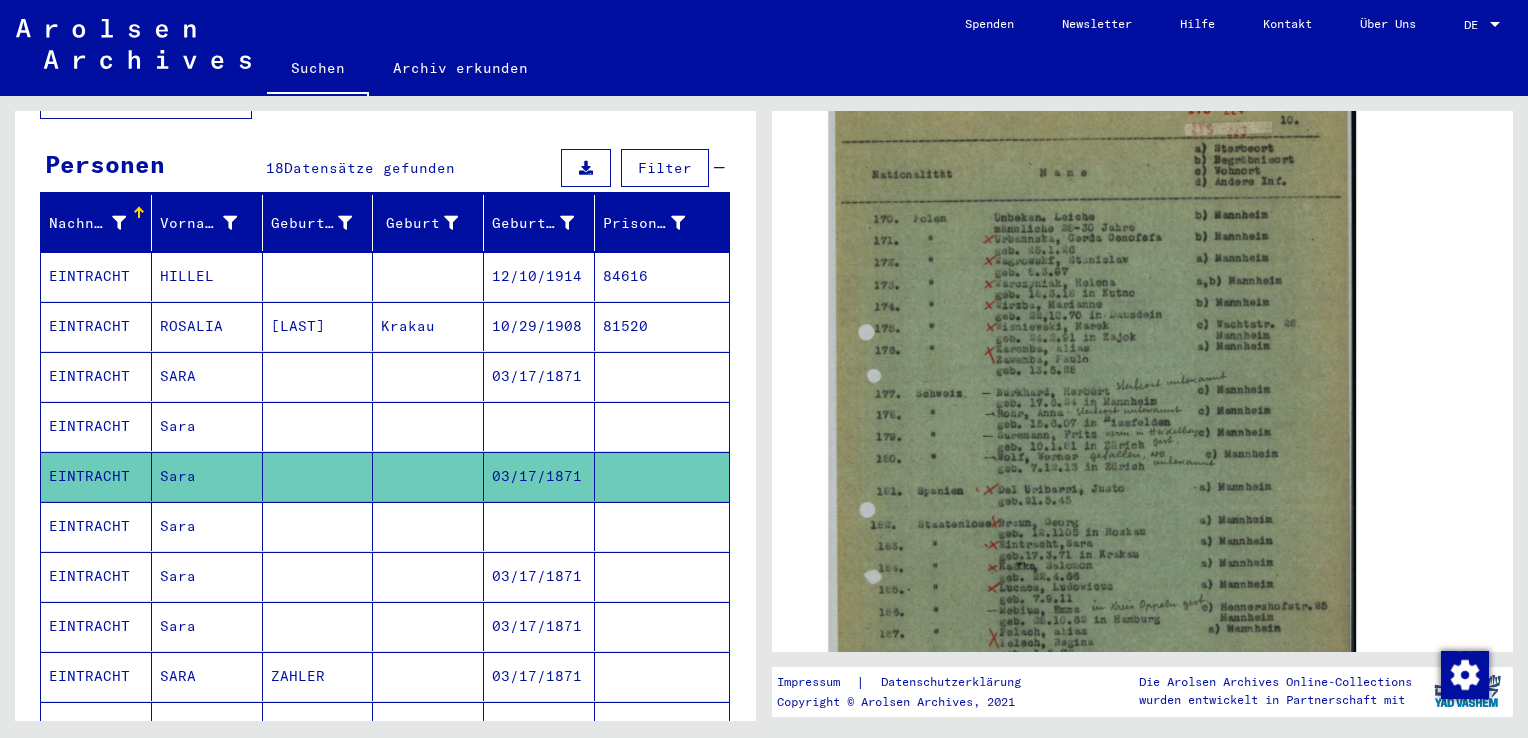scroll, scrollTop: 458, scrollLeft: 0, axis: vertical 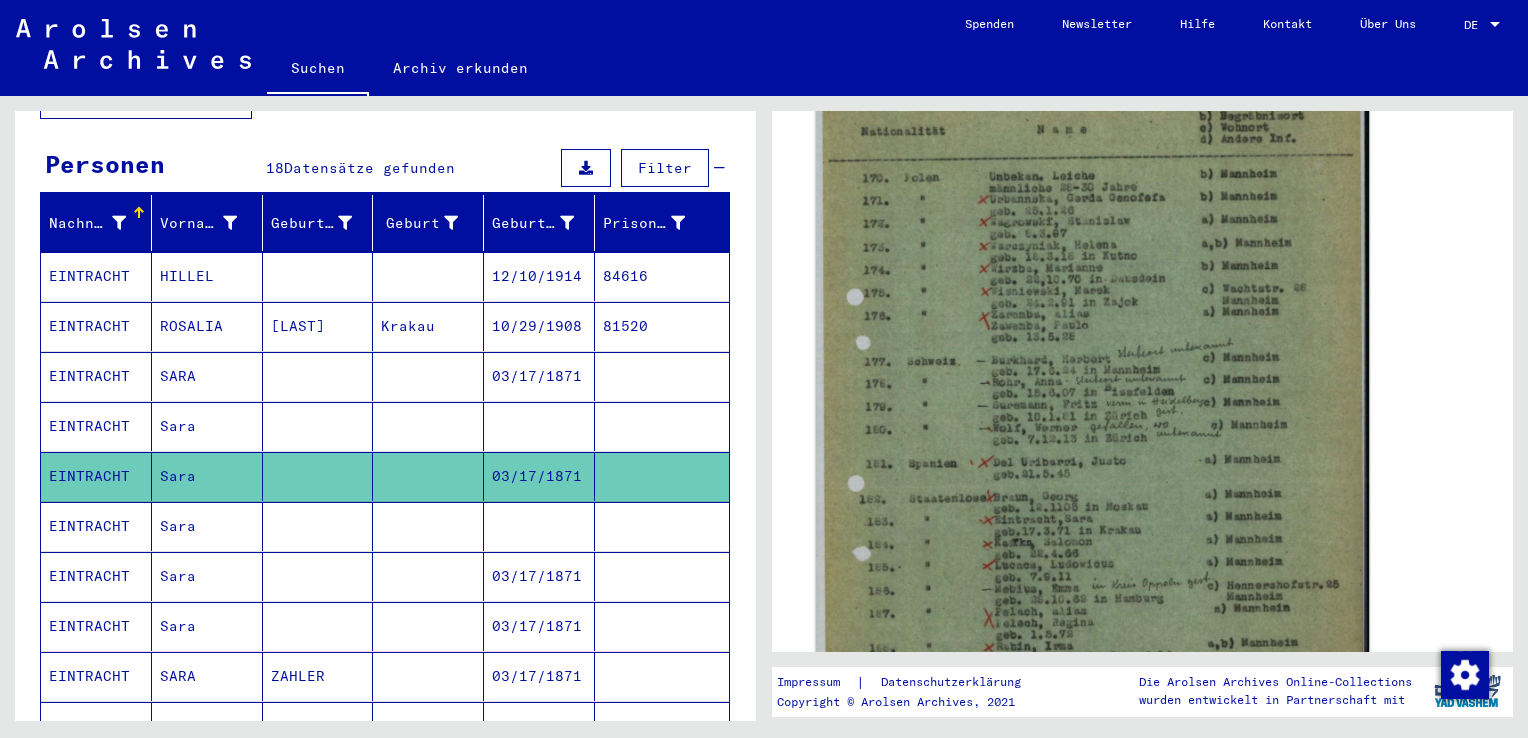 click 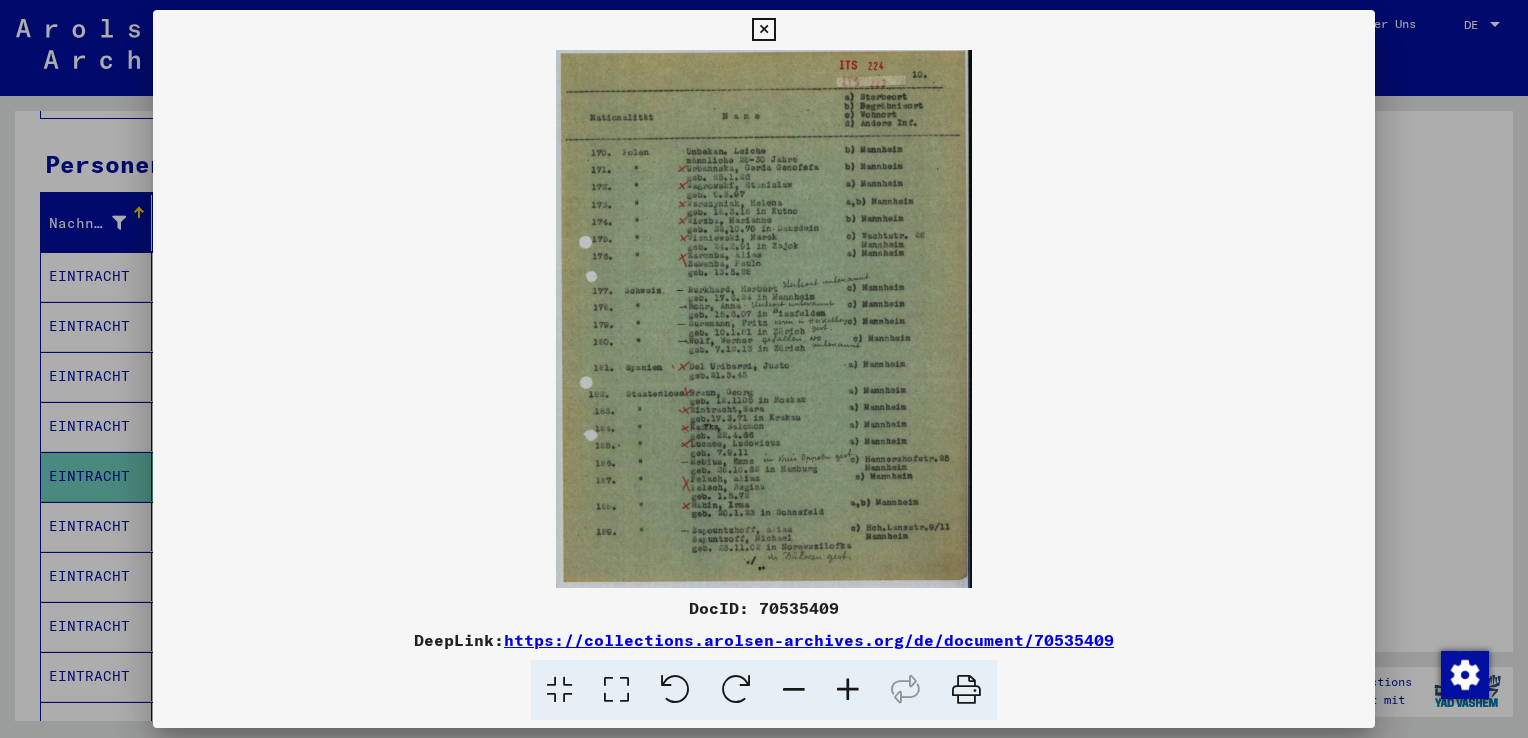 click at bounding box center (848, 690) 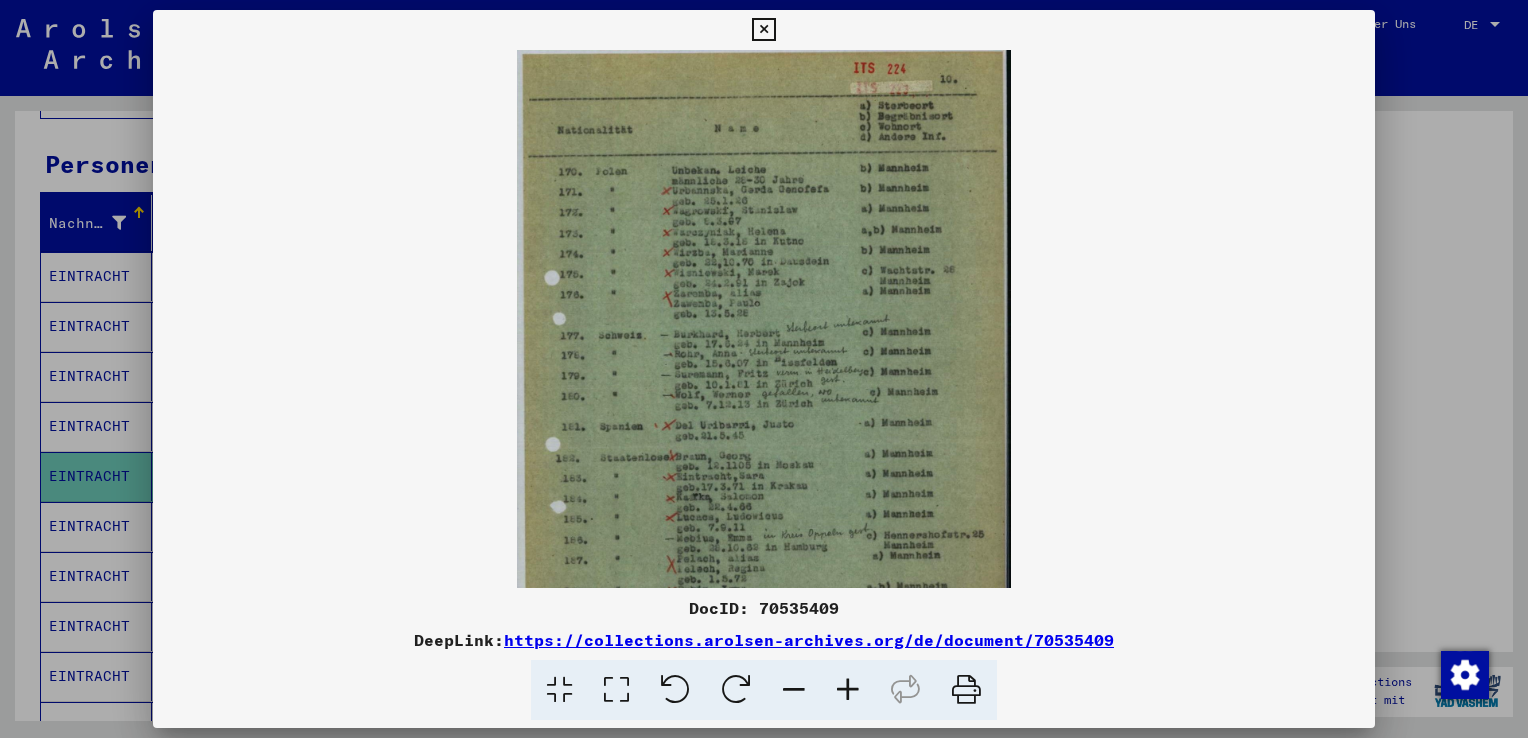click at bounding box center (848, 690) 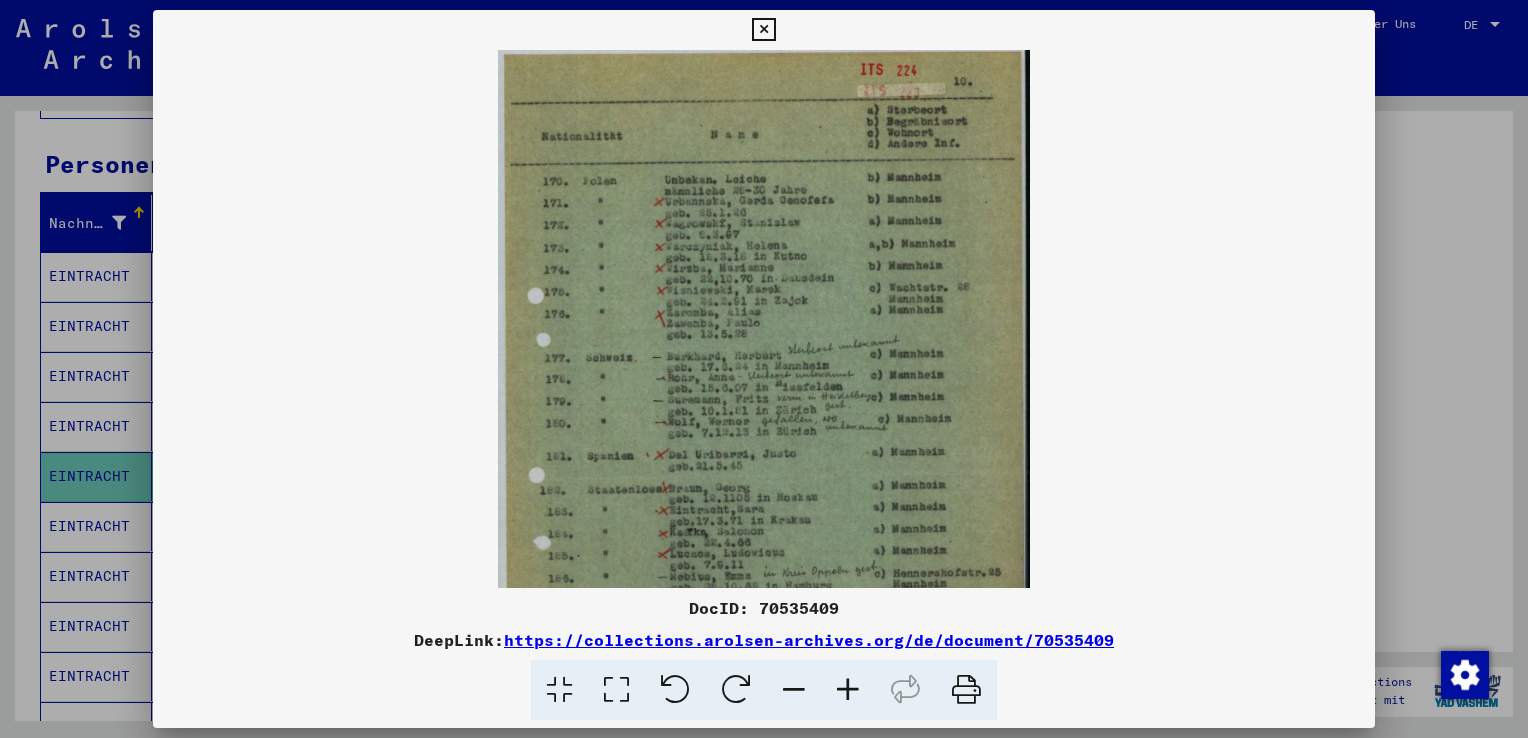 click at bounding box center [848, 690] 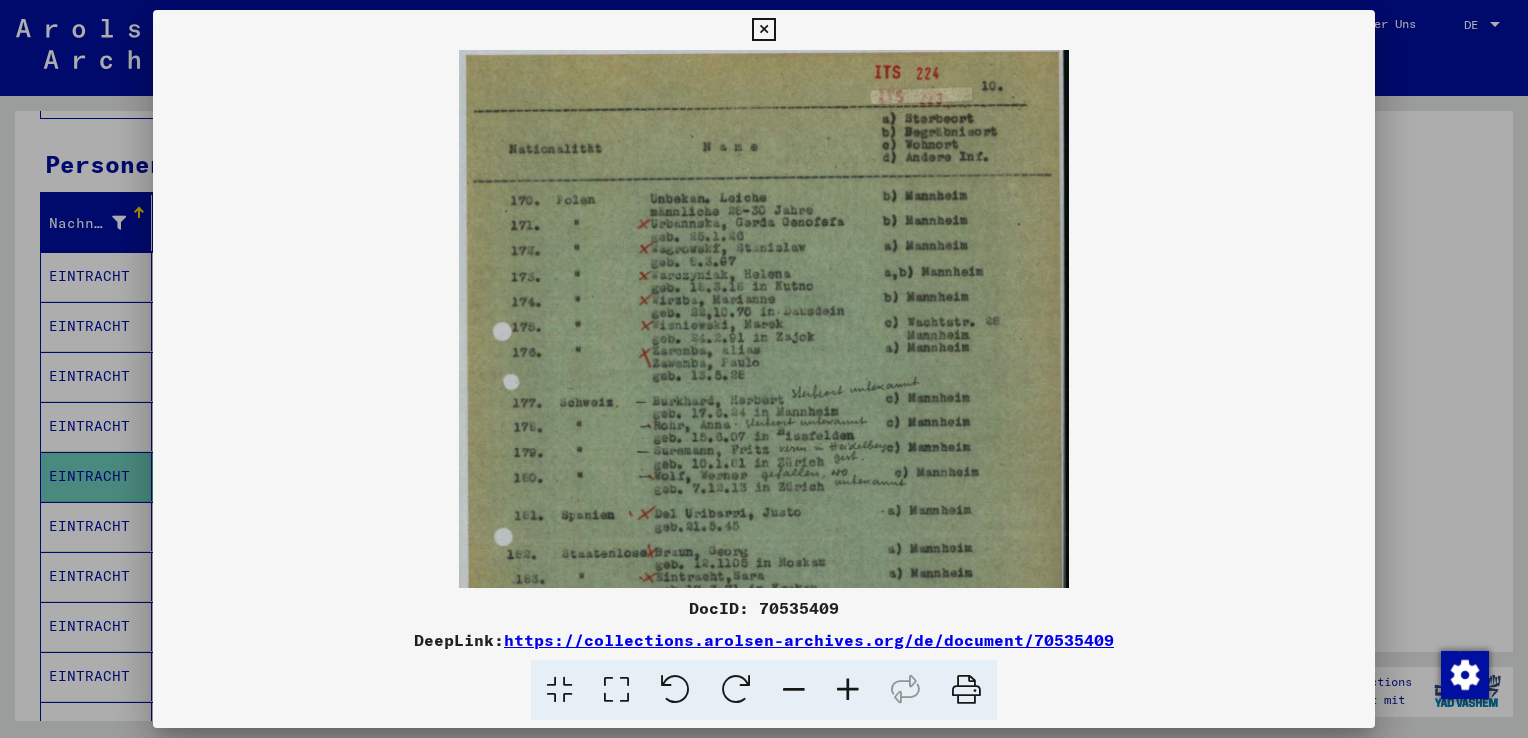 click at bounding box center (848, 690) 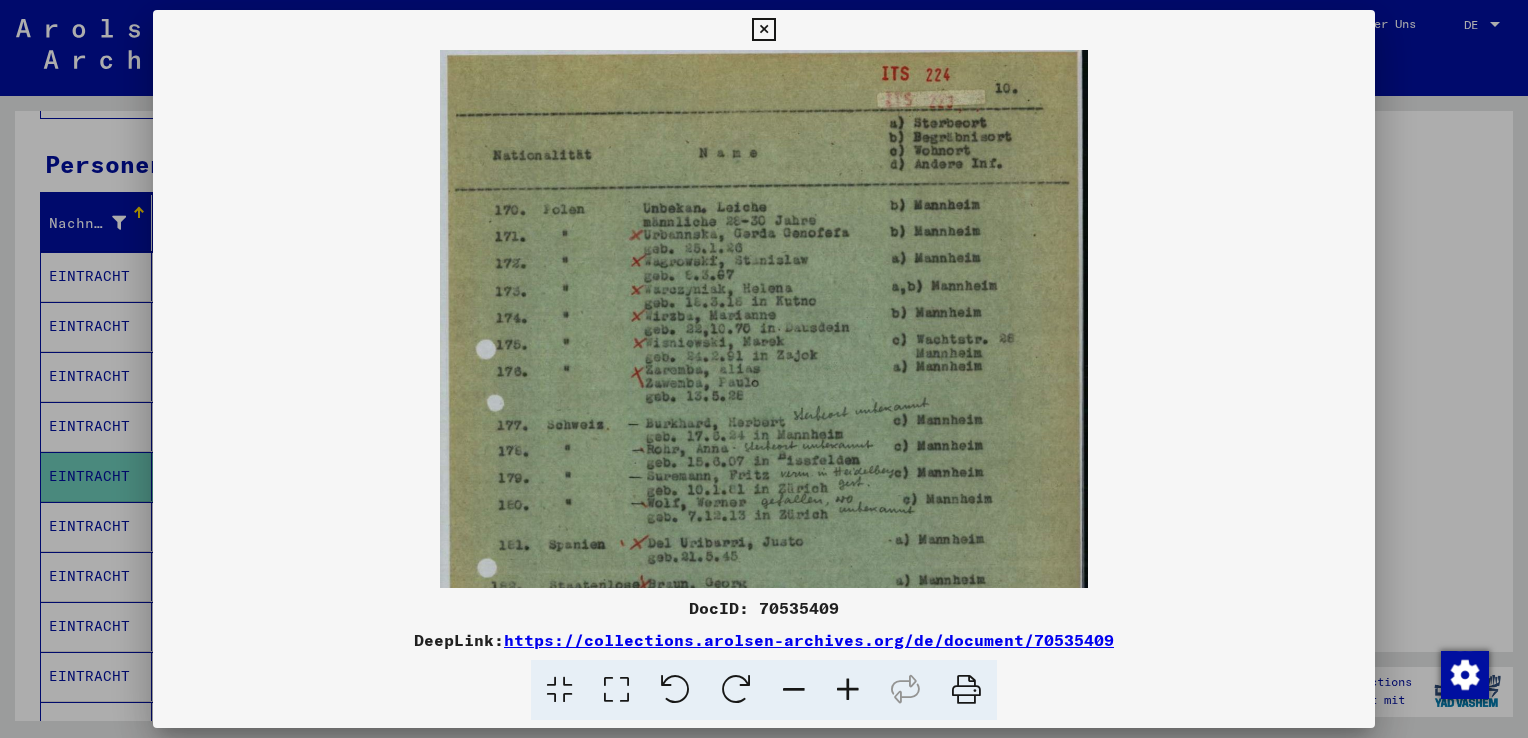 click at bounding box center [848, 690] 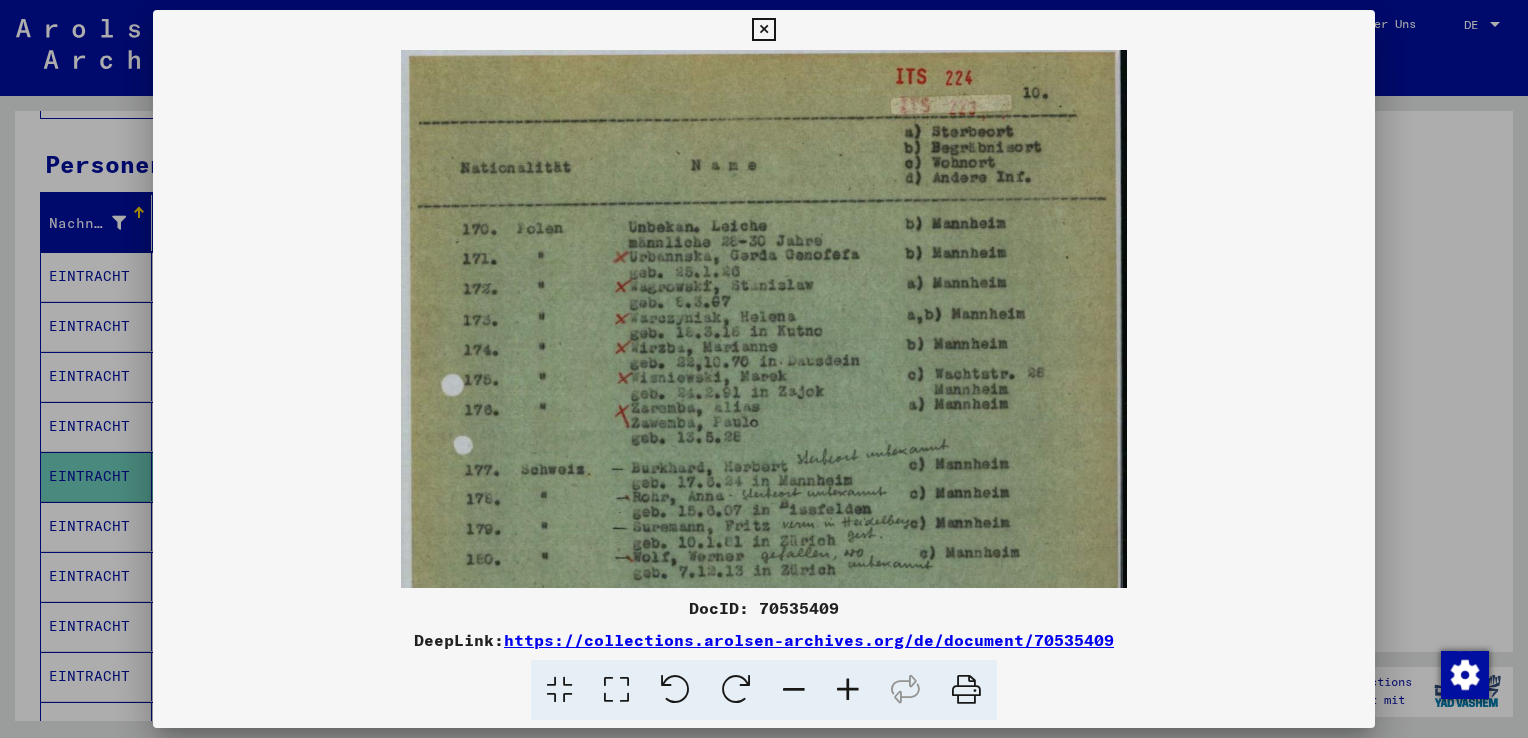click at bounding box center [848, 690] 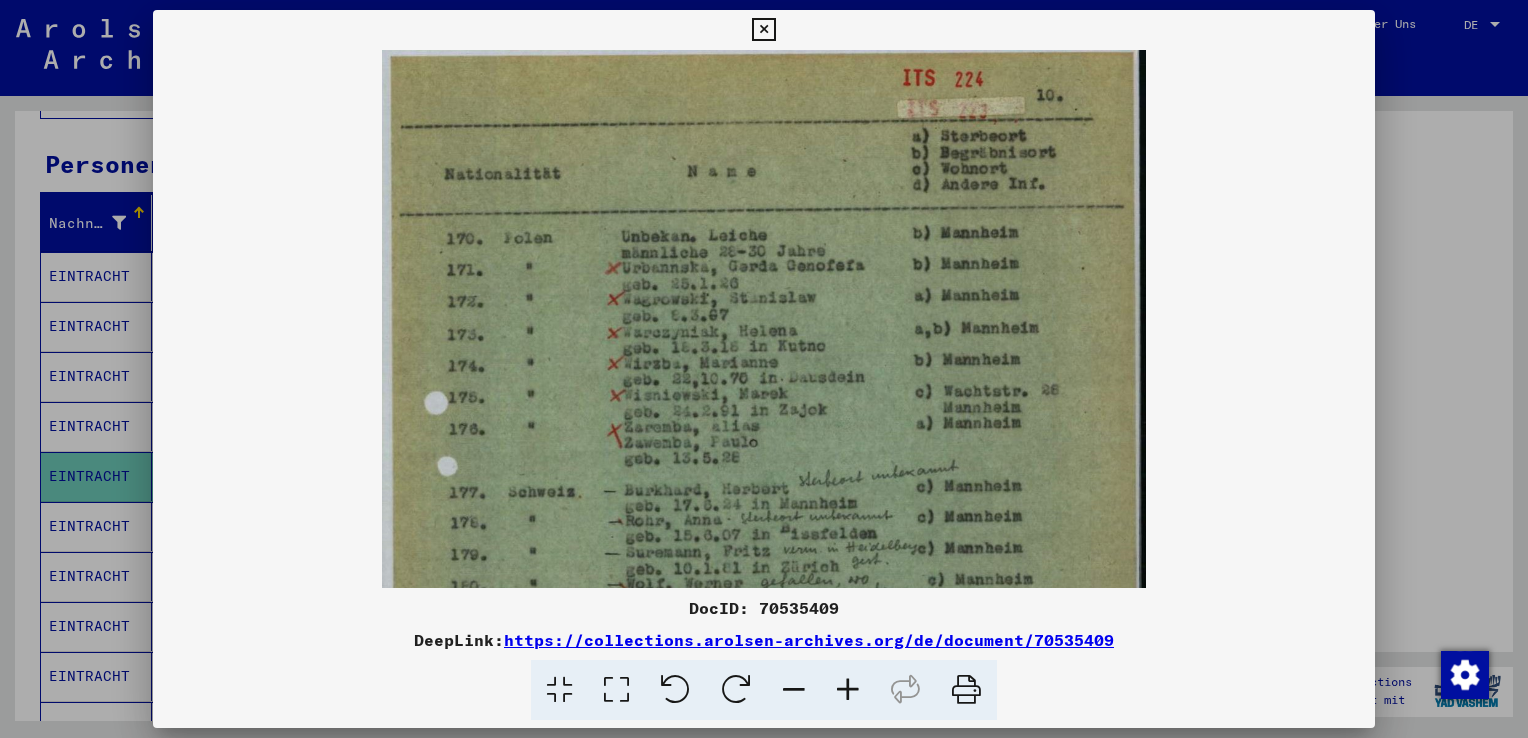 click at bounding box center (848, 690) 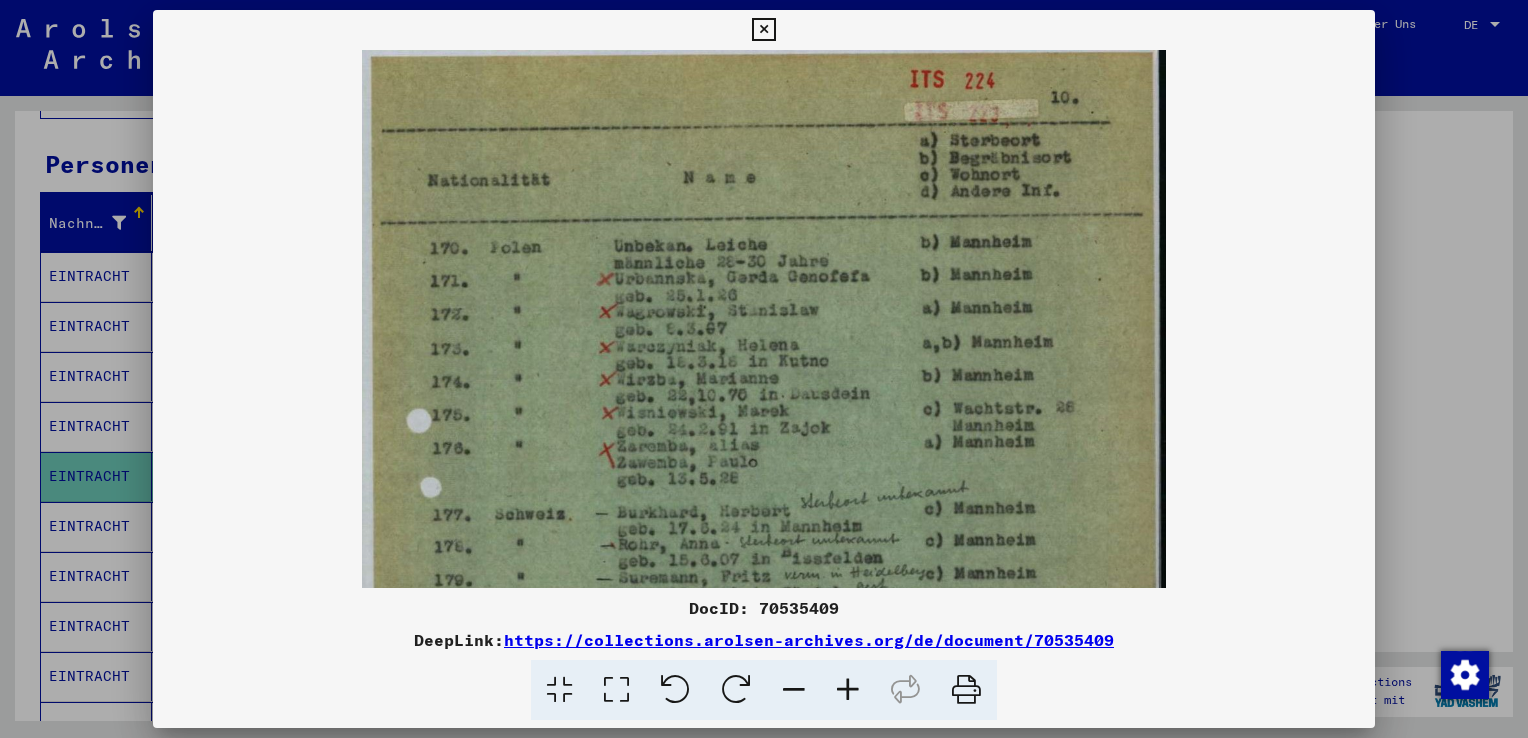 click at bounding box center [848, 690] 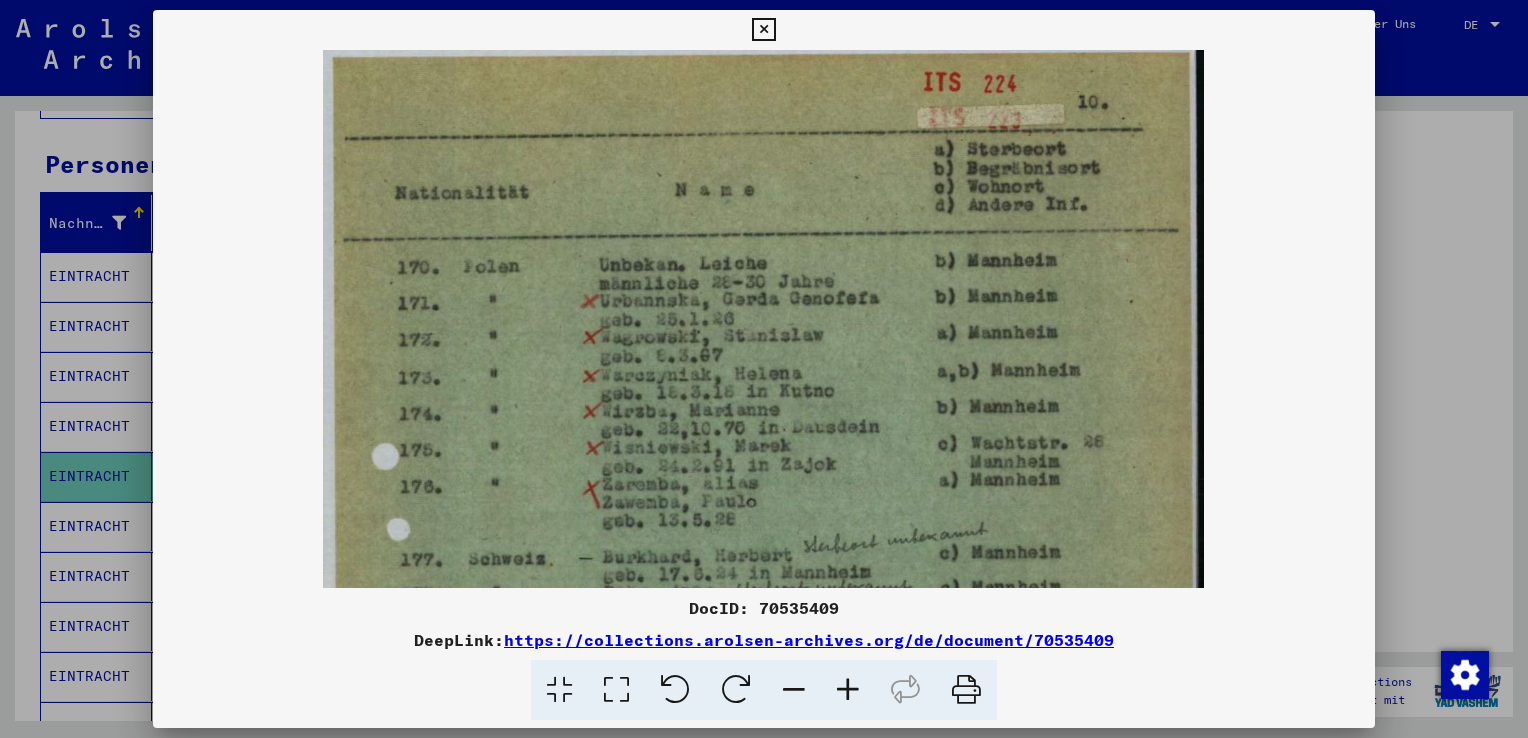 click at bounding box center (848, 690) 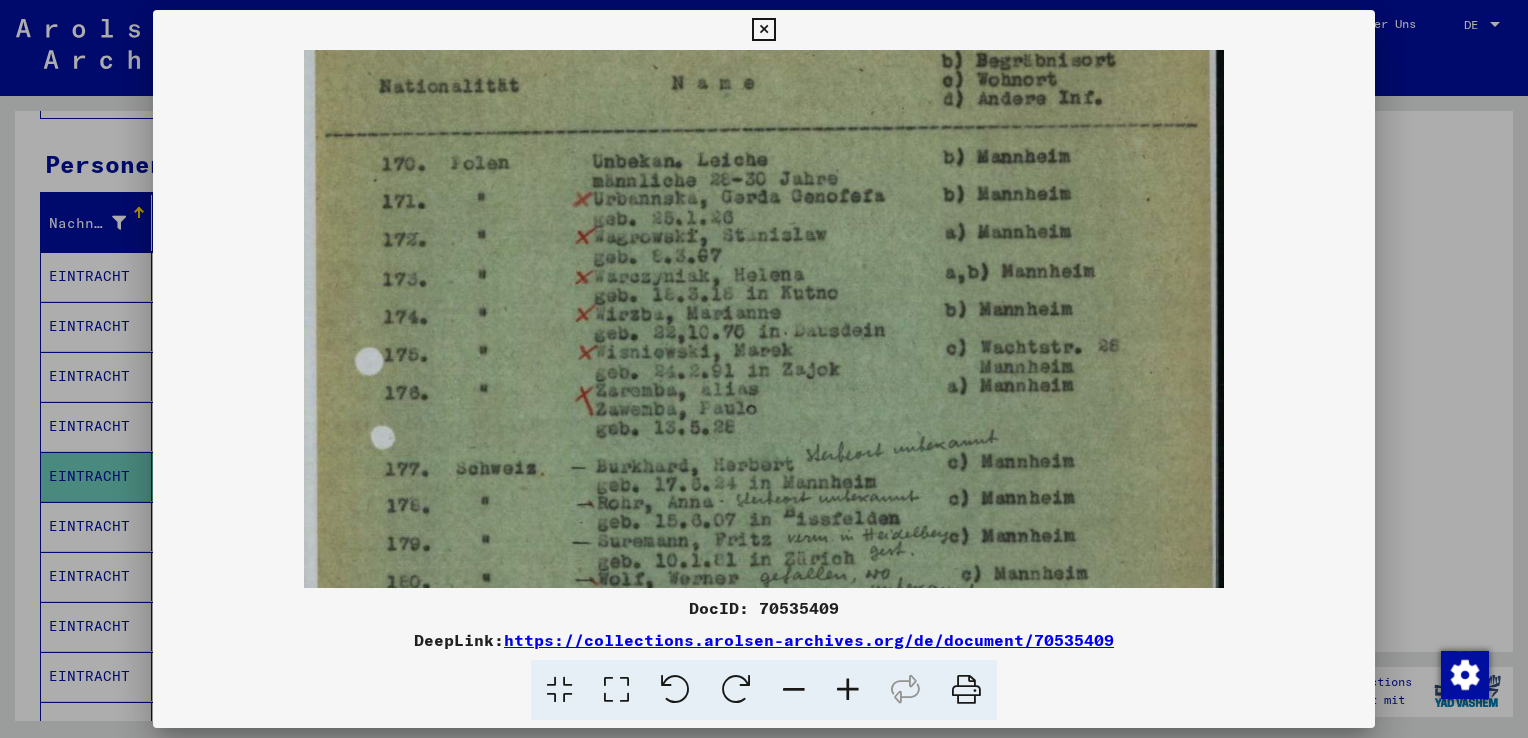 drag, startPoint x: 765, startPoint y: 417, endPoint x: 736, endPoint y: 261, distance: 158.67262 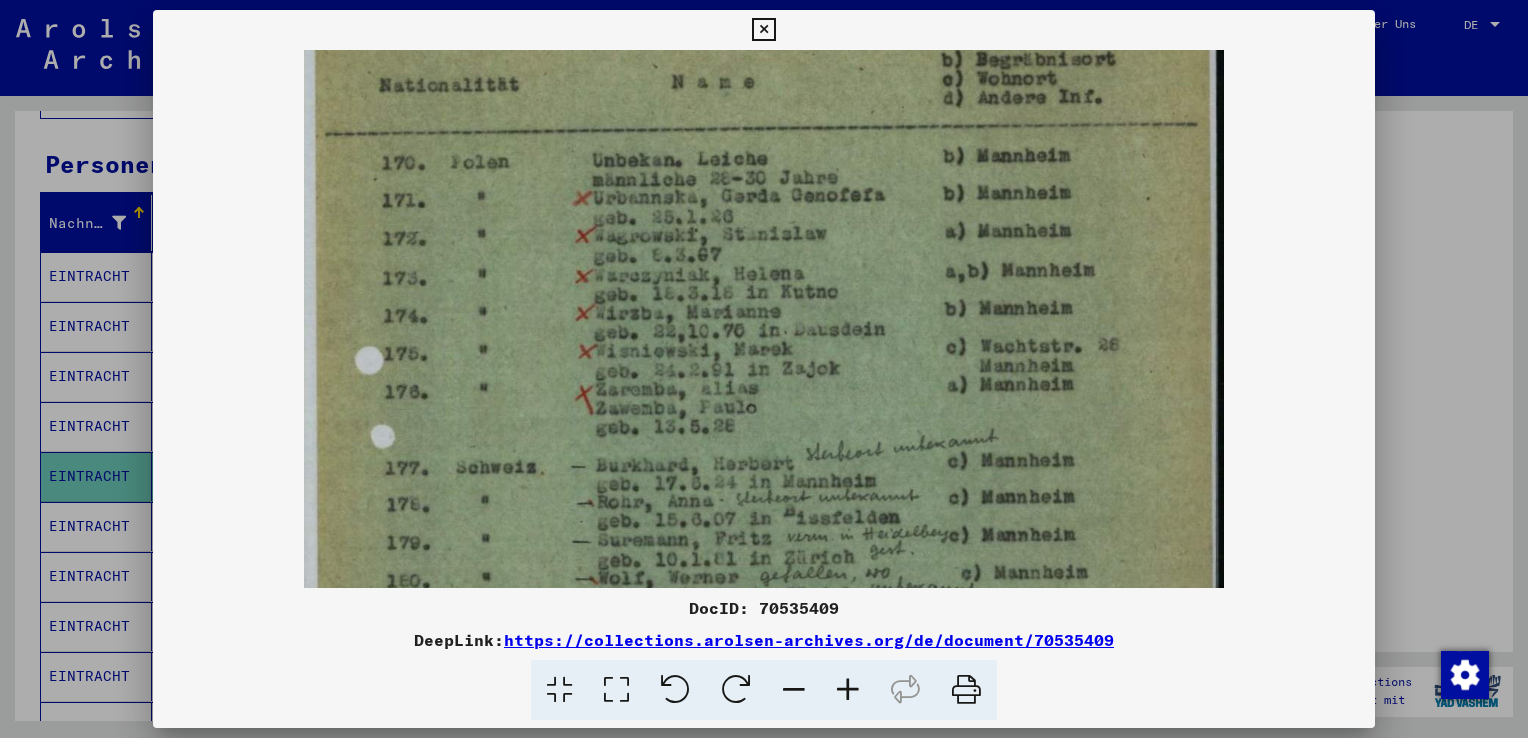 click at bounding box center [764, 530] 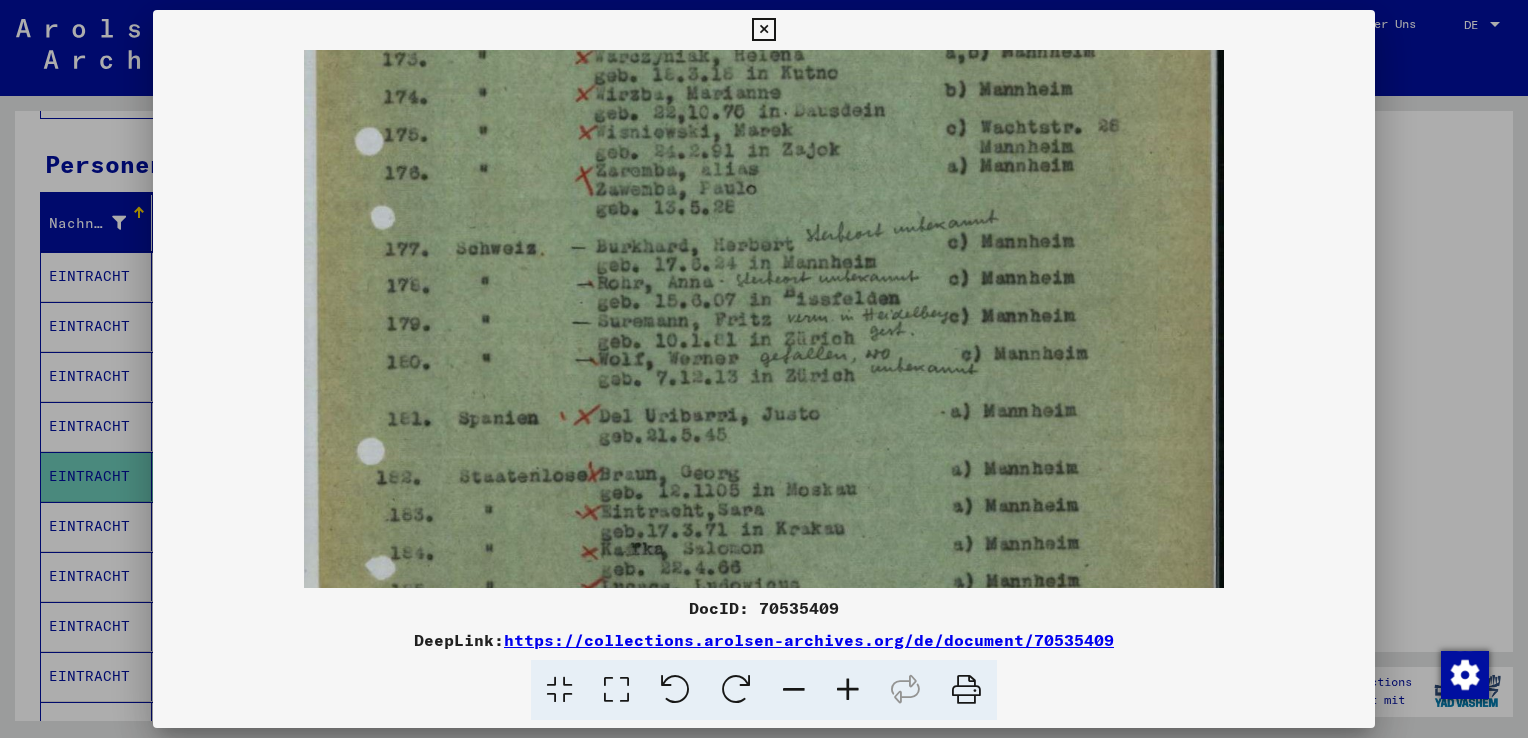 drag, startPoint x: 704, startPoint y: 467, endPoint x: 723, endPoint y: 265, distance: 202.8916 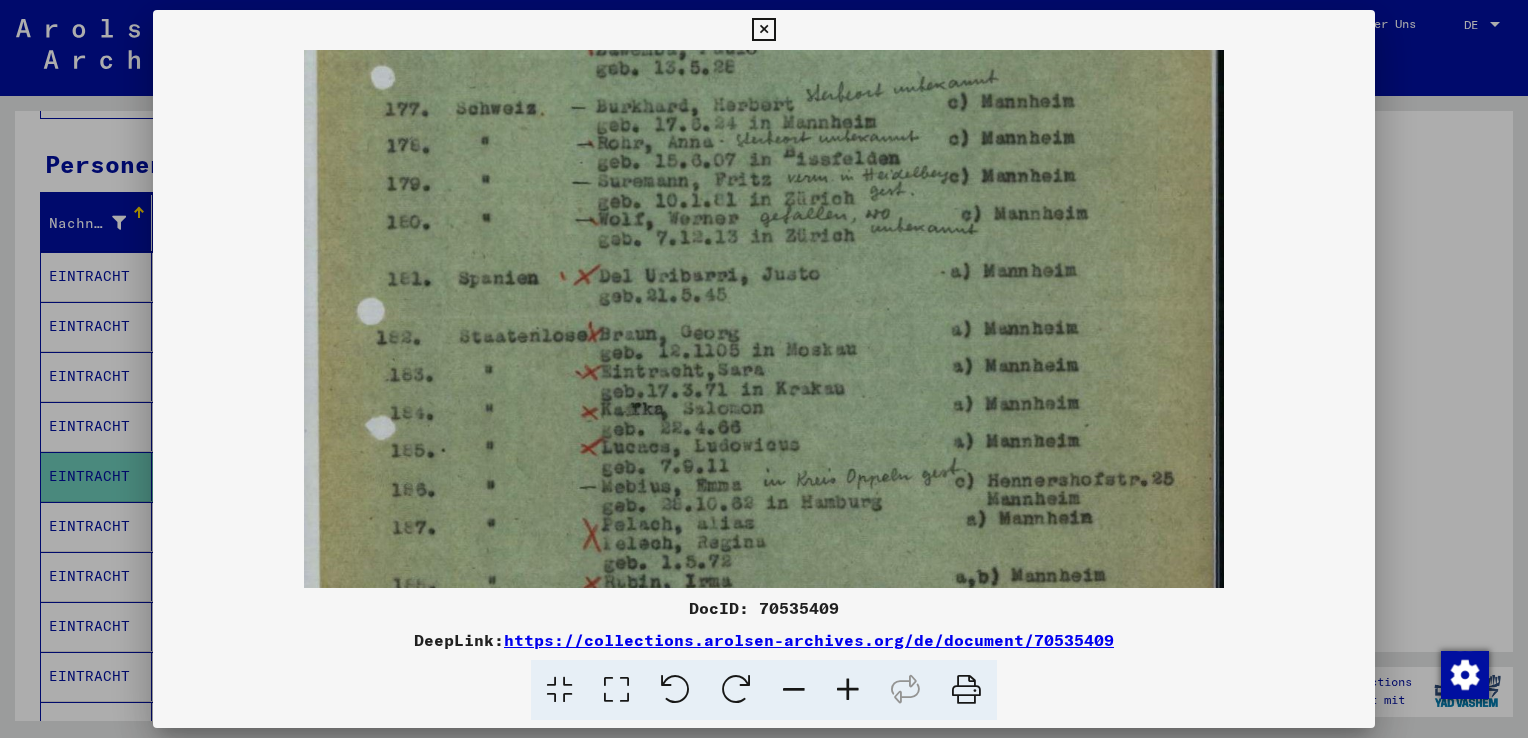 drag, startPoint x: 728, startPoint y: 460, endPoint x: 729, endPoint y: 322, distance: 138.00362 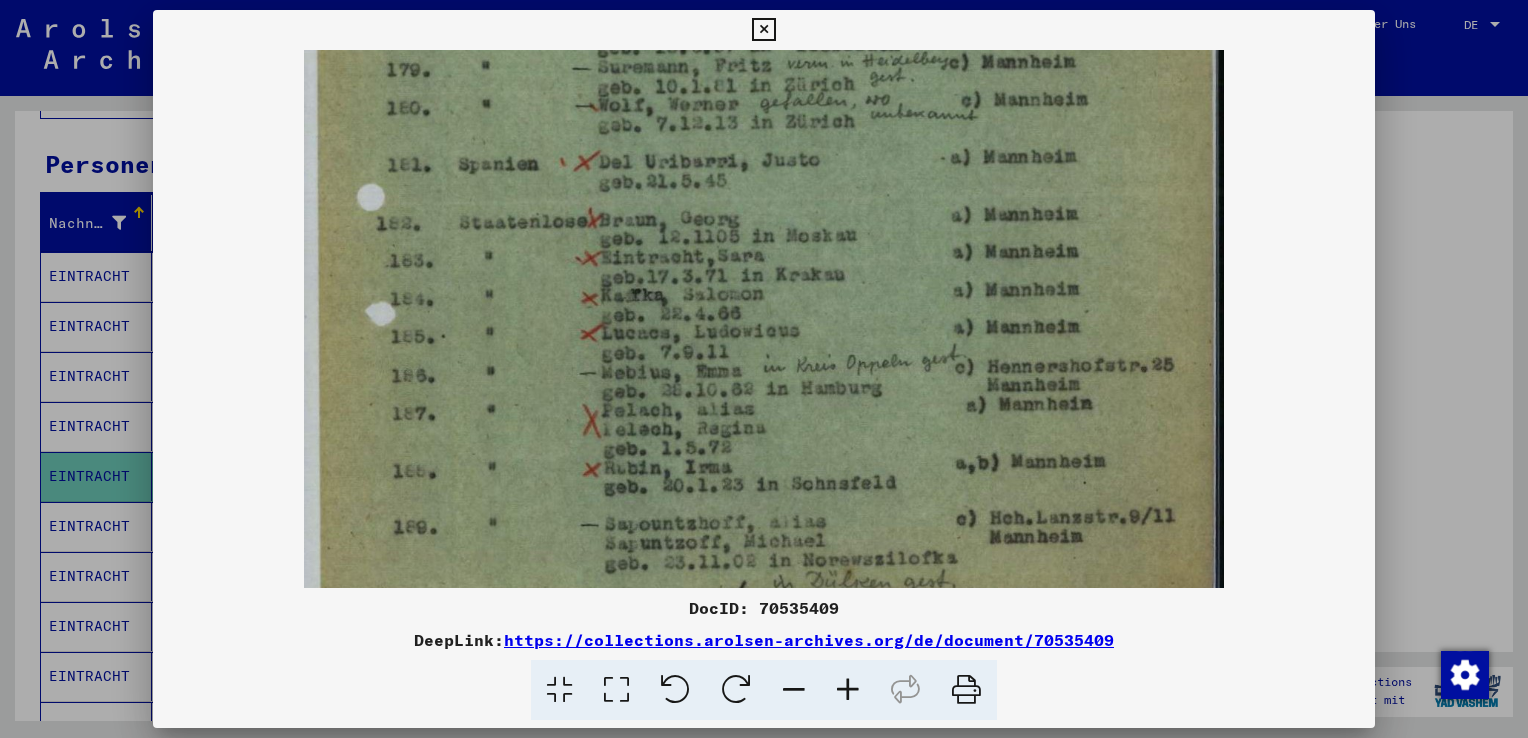 drag, startPoint x: 763, startPoint y: 478, endPoint x: 779, endPoint y: 364, distance: 115.11733 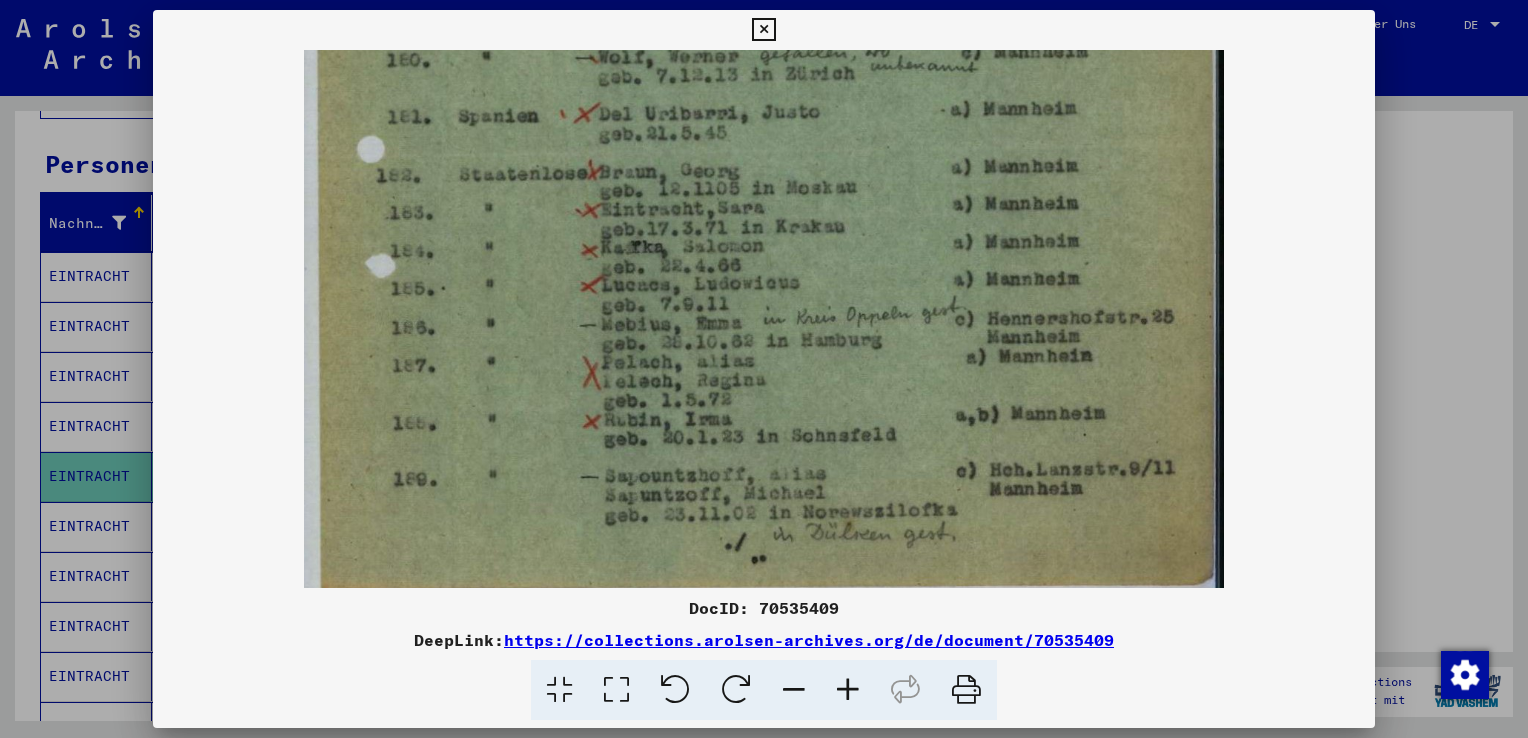 scroll, scrollTop: 649, scrollLeft: 0, axis: vertical 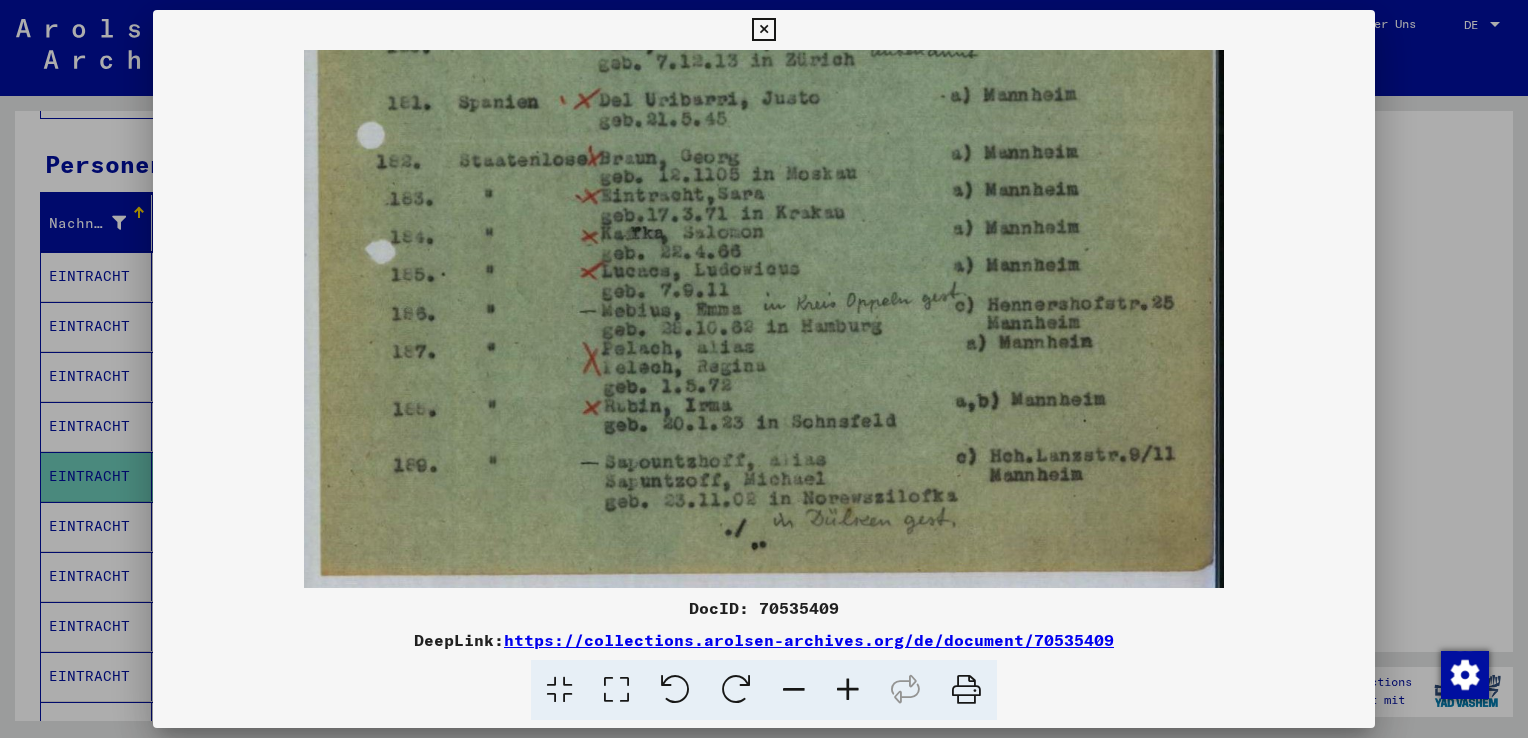 drag, startPoint x: 767, startPoint y: 489, endPoint x: 764, endPoint y: 424, distance: 65.06919 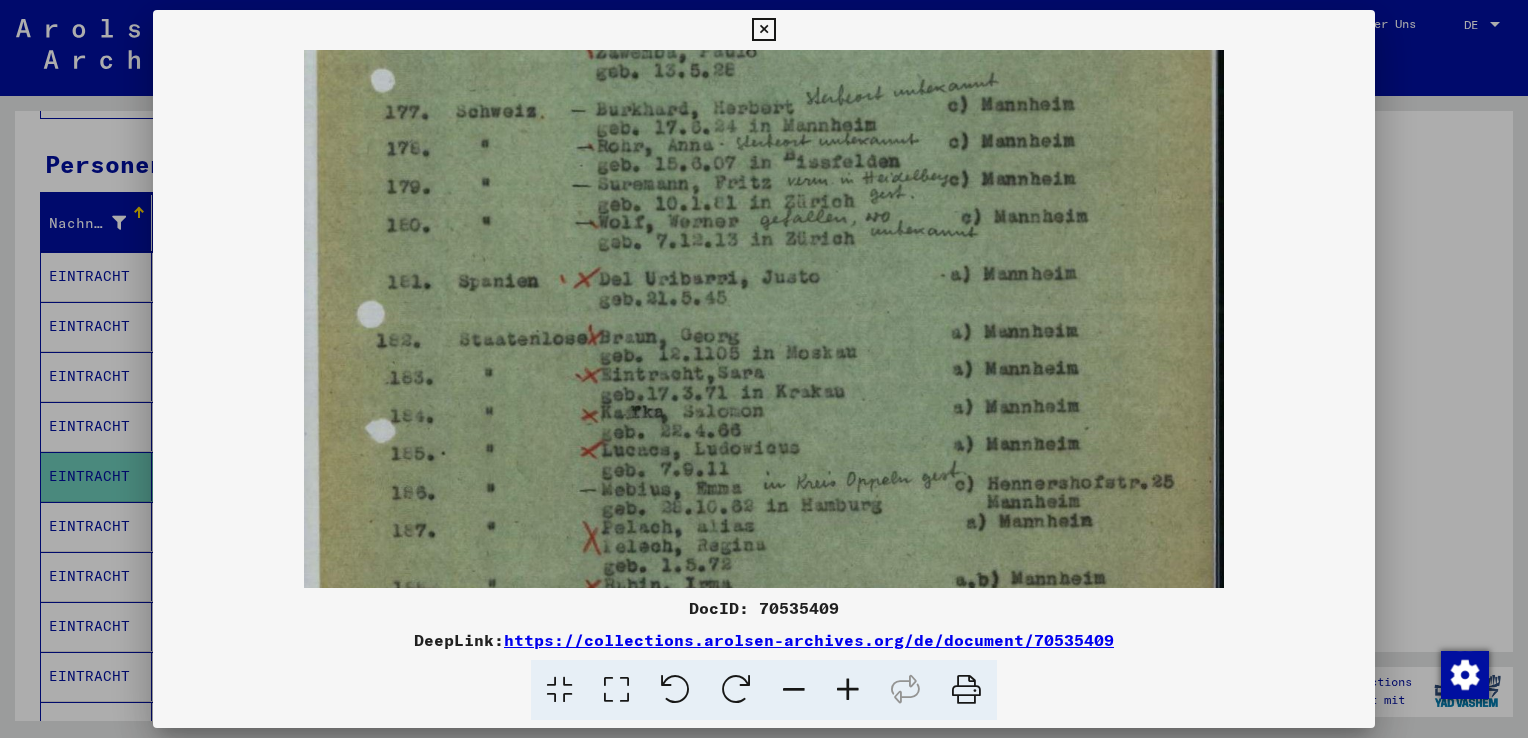 drag, startPoint x: 673, startPoint y: 168, endPoint x: 682, endPoint y: 354, distance: 186.21762 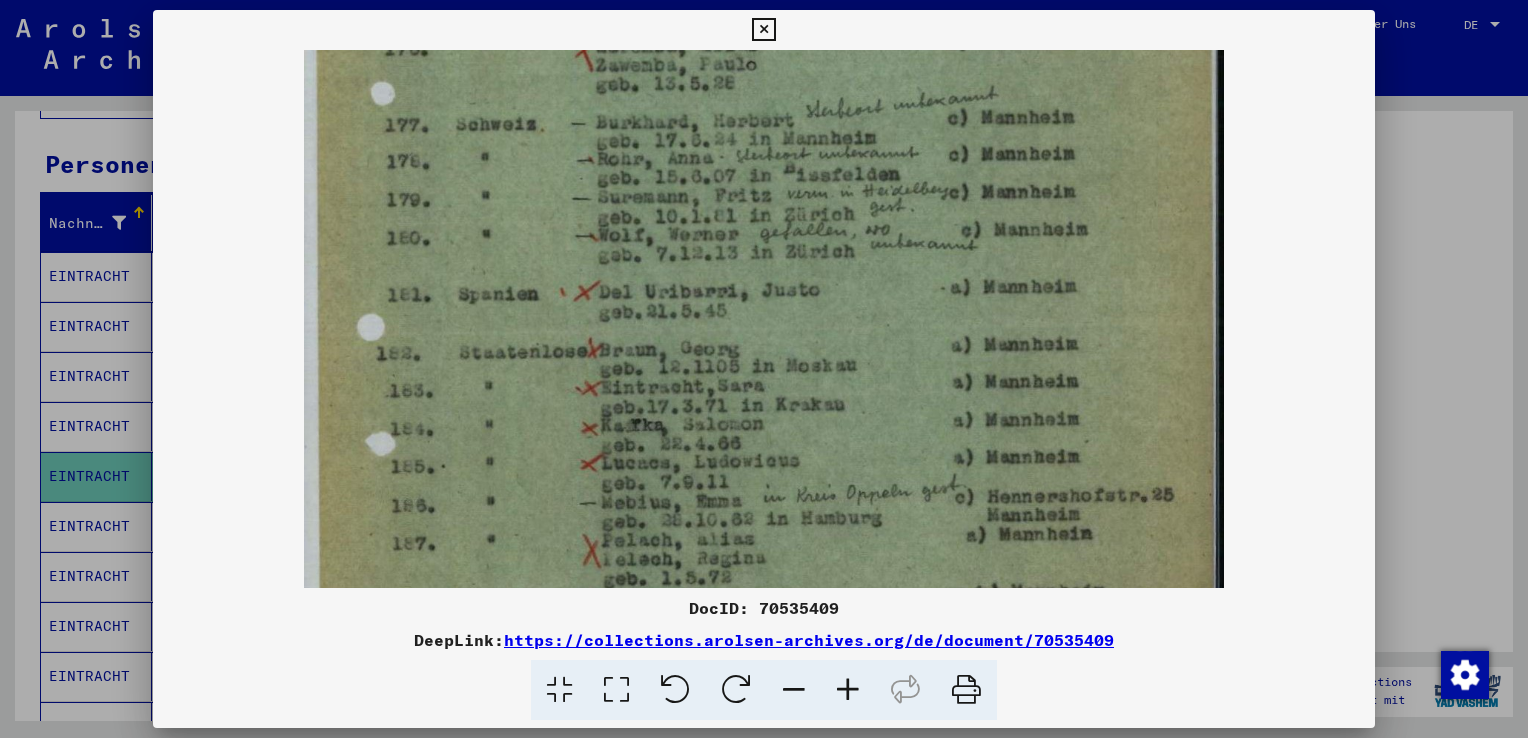 drag, startPoint x: 656, startPoint y: 185, endPoint x: 659, endPoint y: 199, distance: 14.3178215 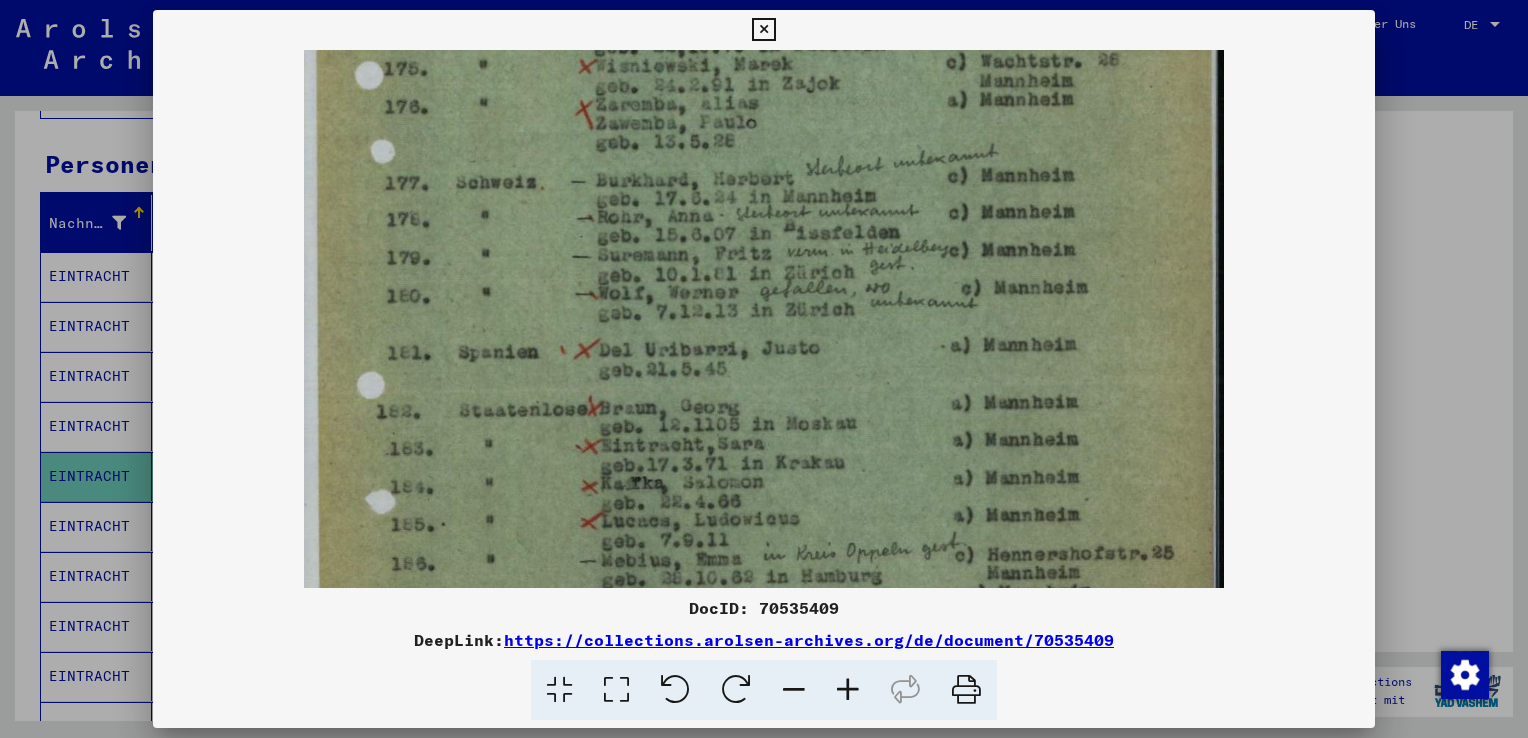 drag, startPoint x: 649, startPoint y: 182, endPoint x: 663, endPoint y: 243, distance: 62.58594 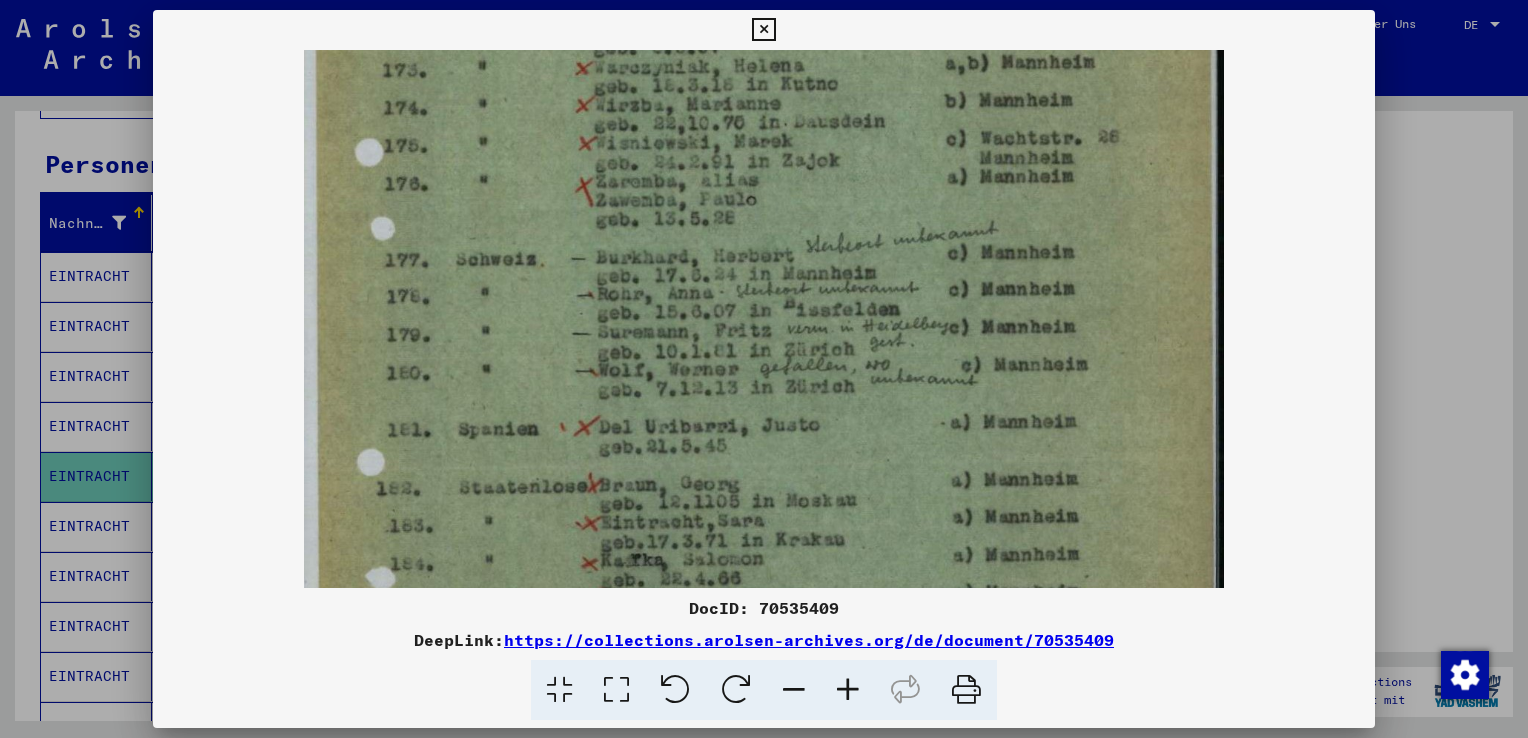 drag, startPoint x: 668, startPoint y: 162, endPoint x: 664, endPoint y: 240, distance: 78.10249 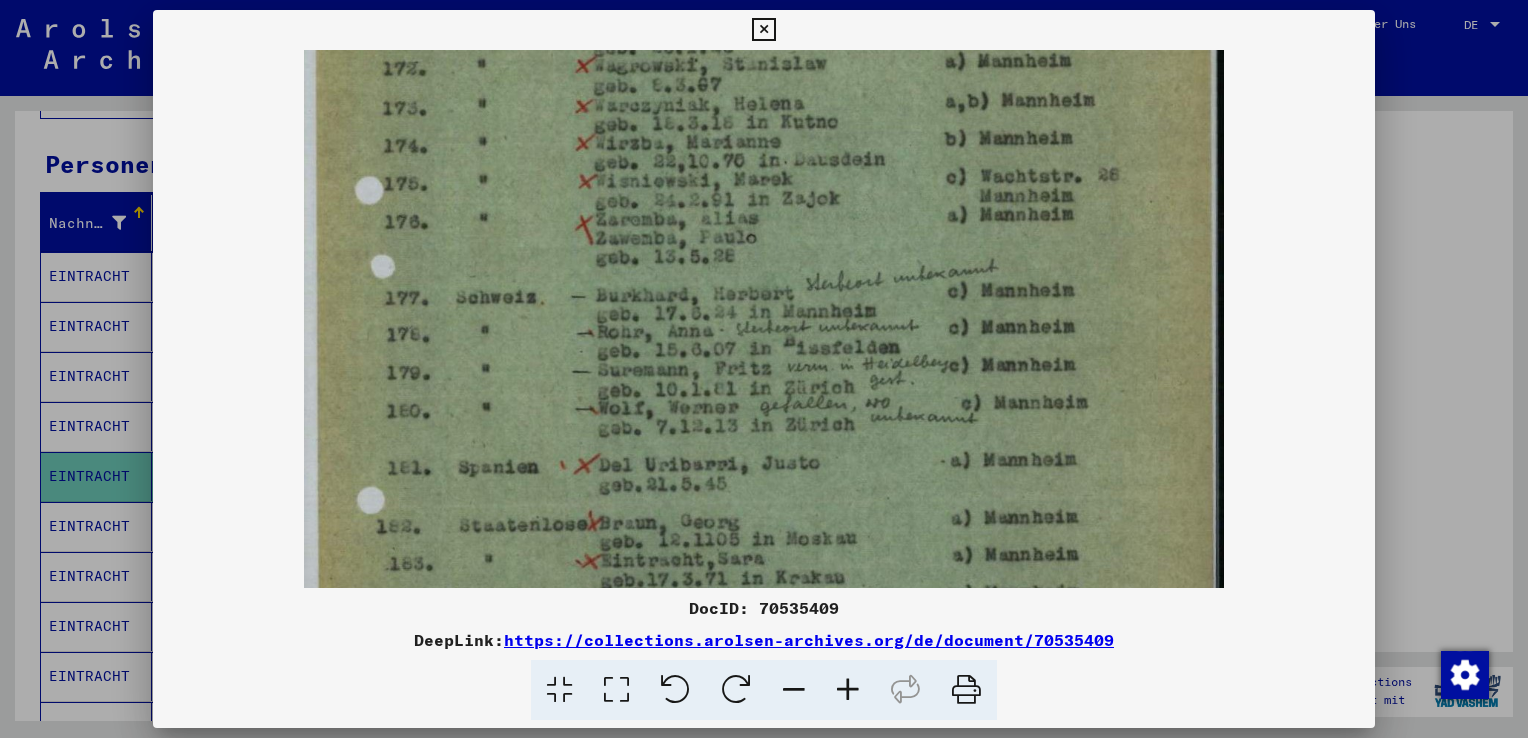 drag, startPoint x: 670, startPoint y: 170, endPoint x: 673, endPoint y: 209, distance: 39.115215 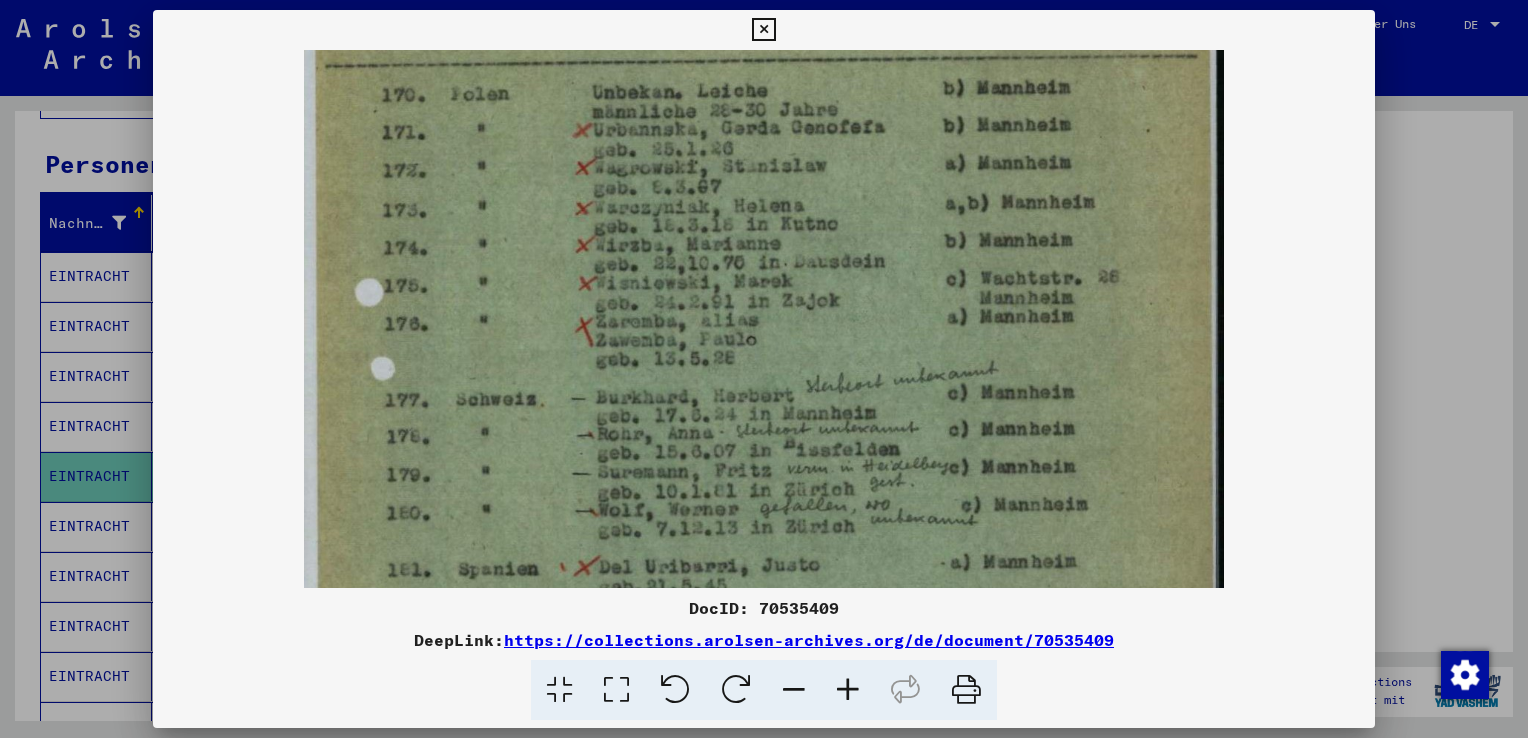 drag, startPoint x: 669, startPoint y: 156, endPoint x: 659, endPoint y: 261, distance: 105.47511 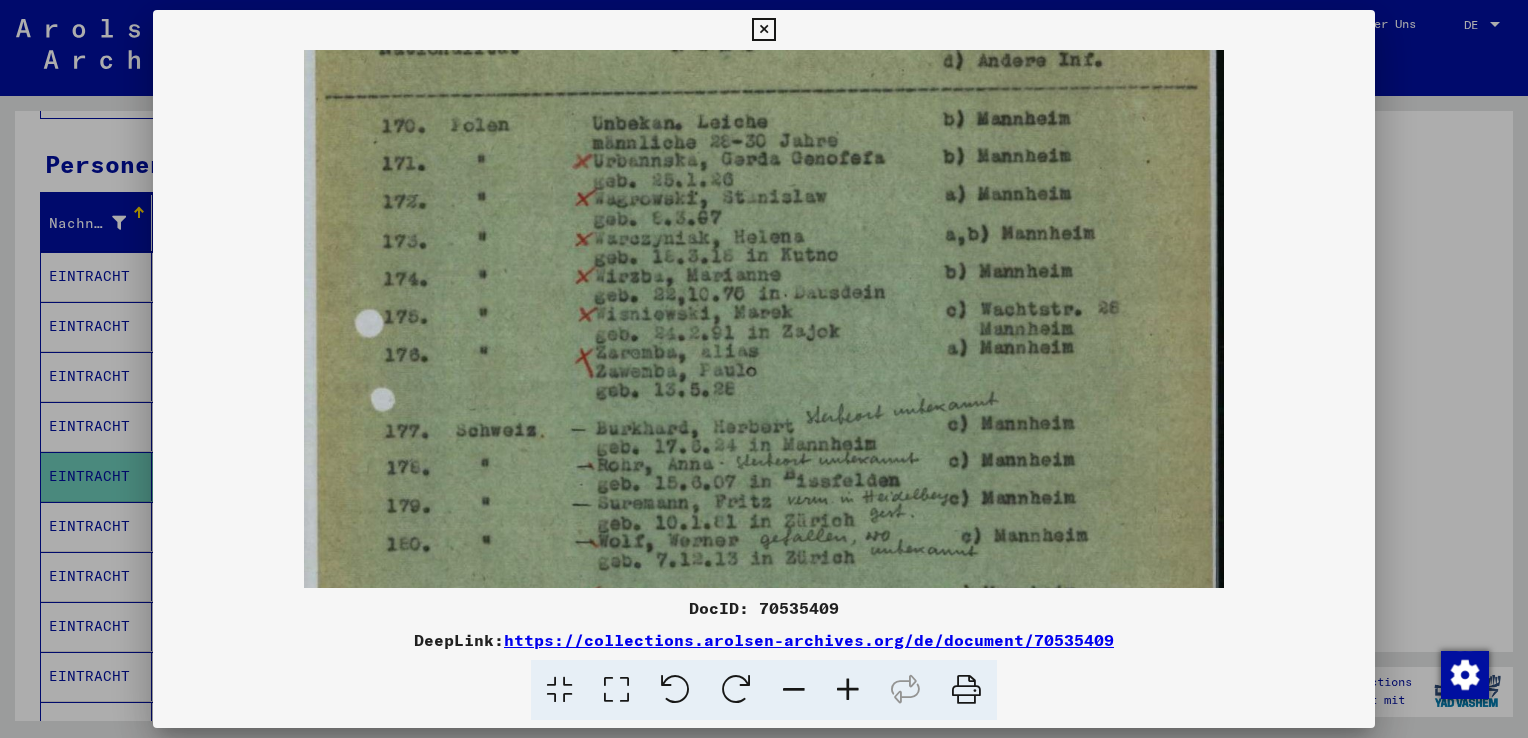 scroll, scrollTop: 144, scrollLeft: 0, axis: vertical 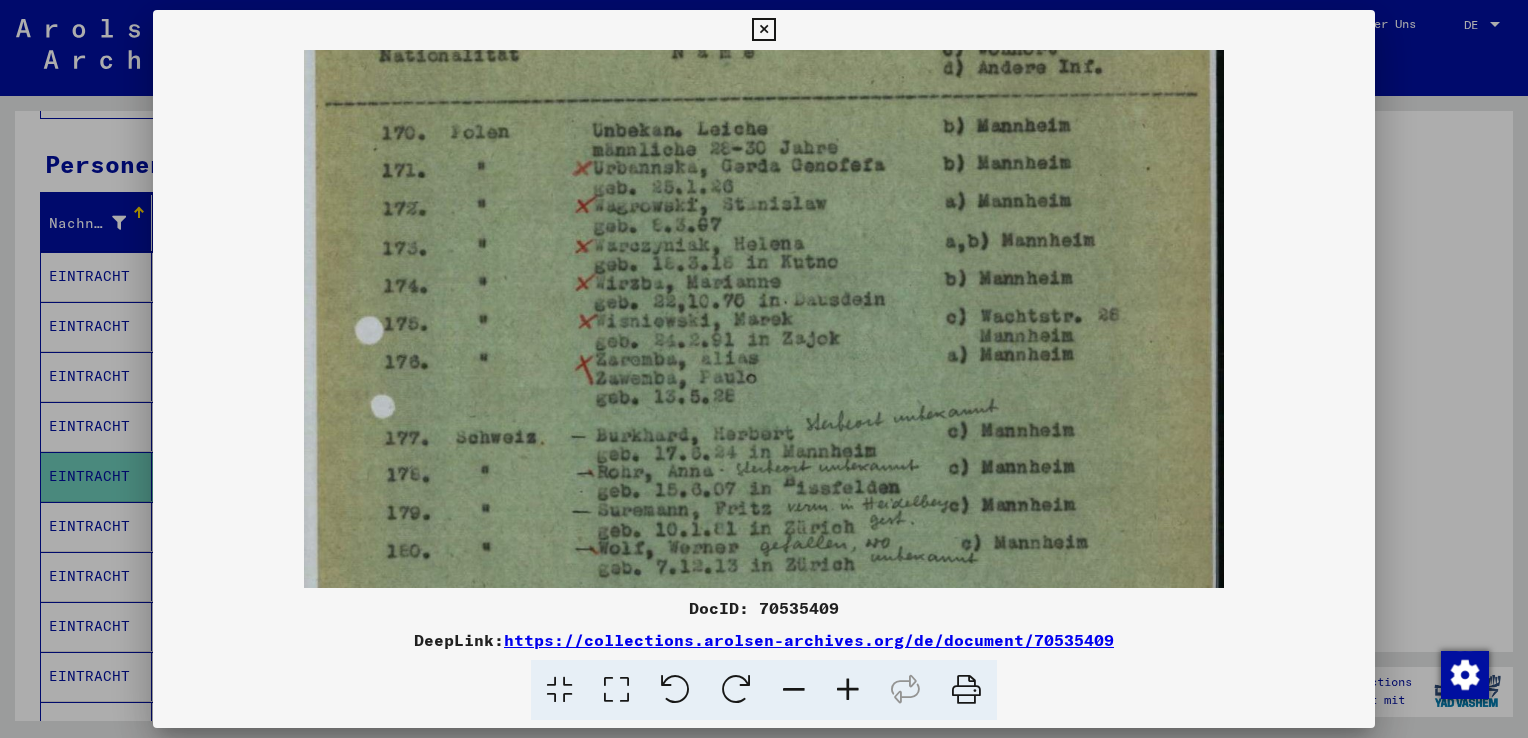 drag, startPoint x: 677, startPoint y: 198, endPoint x: 683, endPoint y: 241, distance: 43.416588 